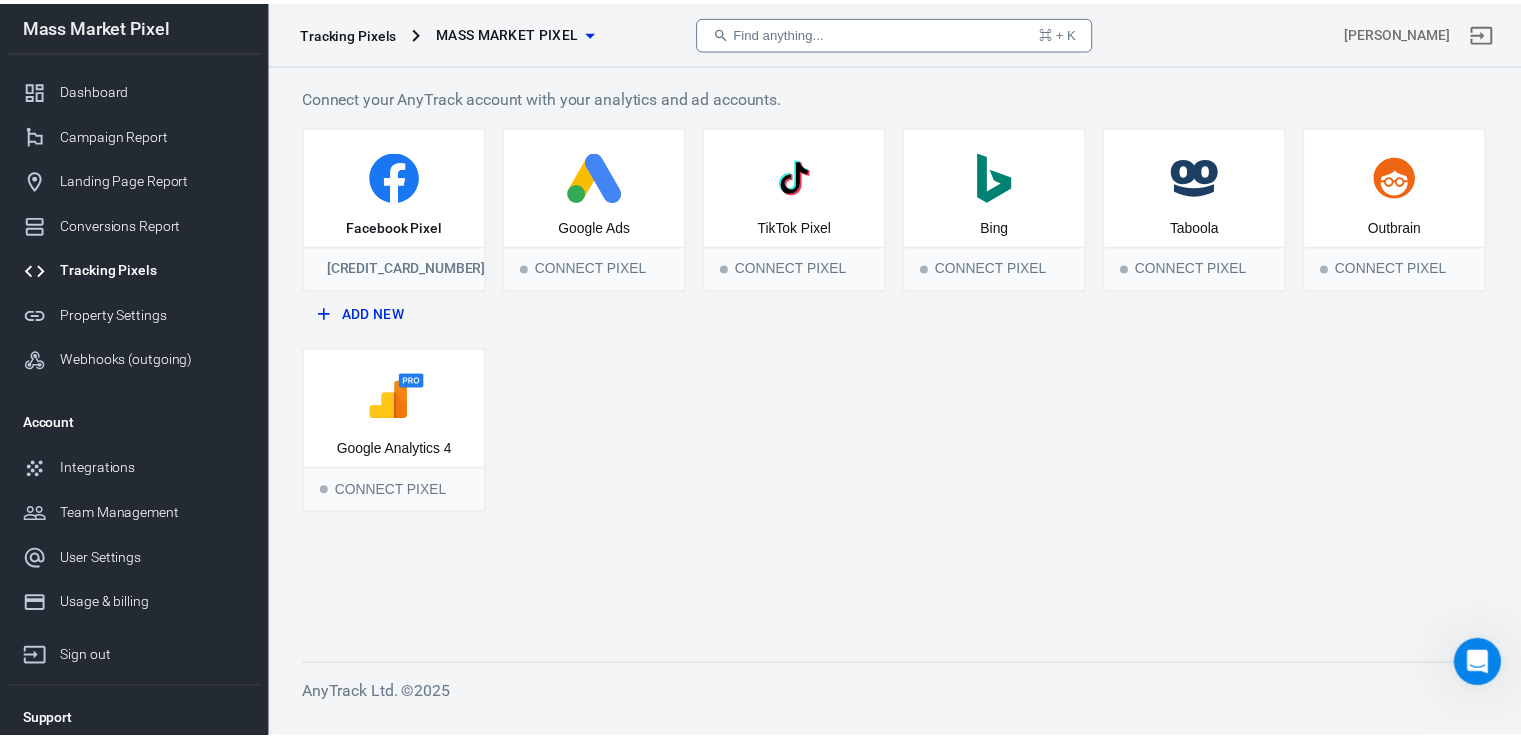 scroll, scrollTop: 0, scrollLeft: 0, axis: both 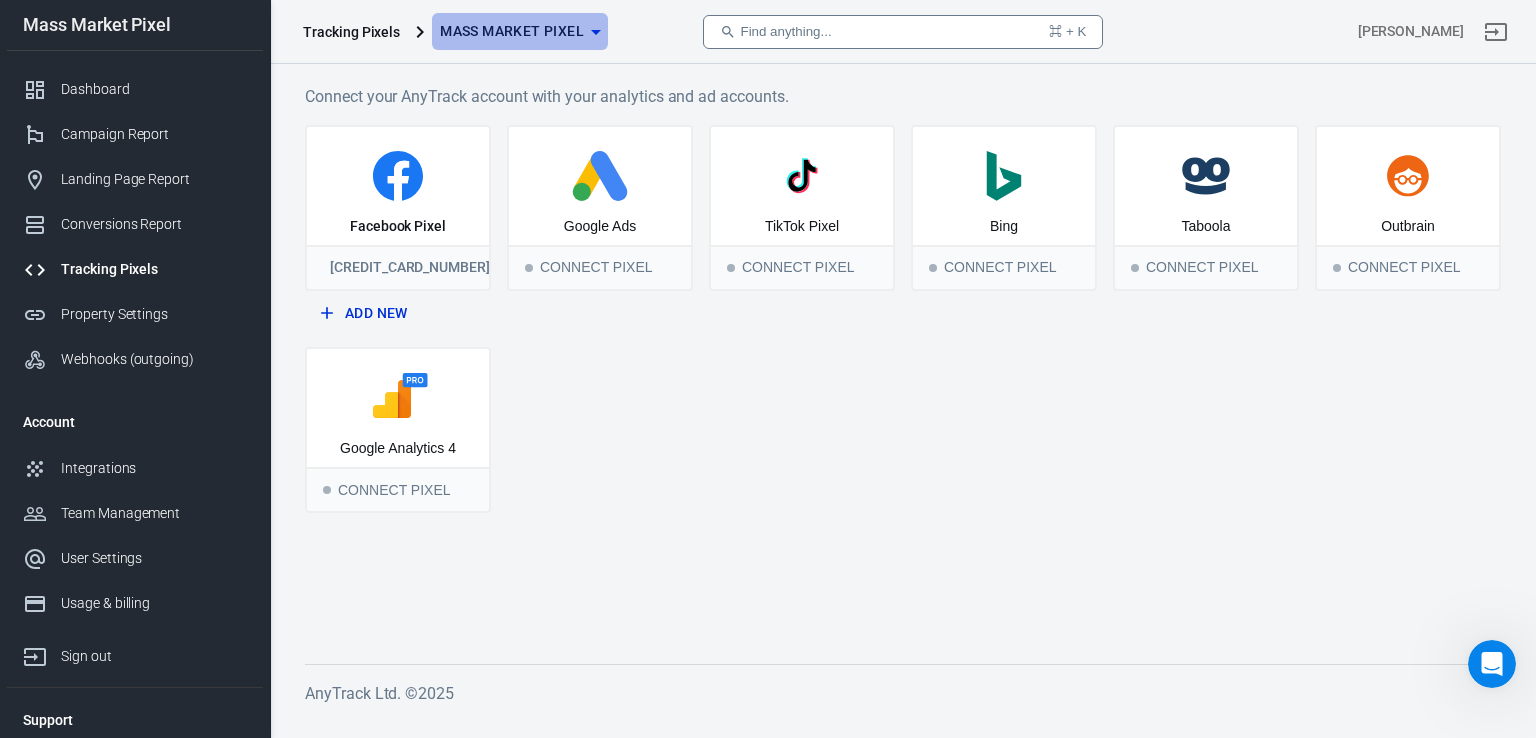 click on "Mass Market Pixel" at bounding box center [512, 31] 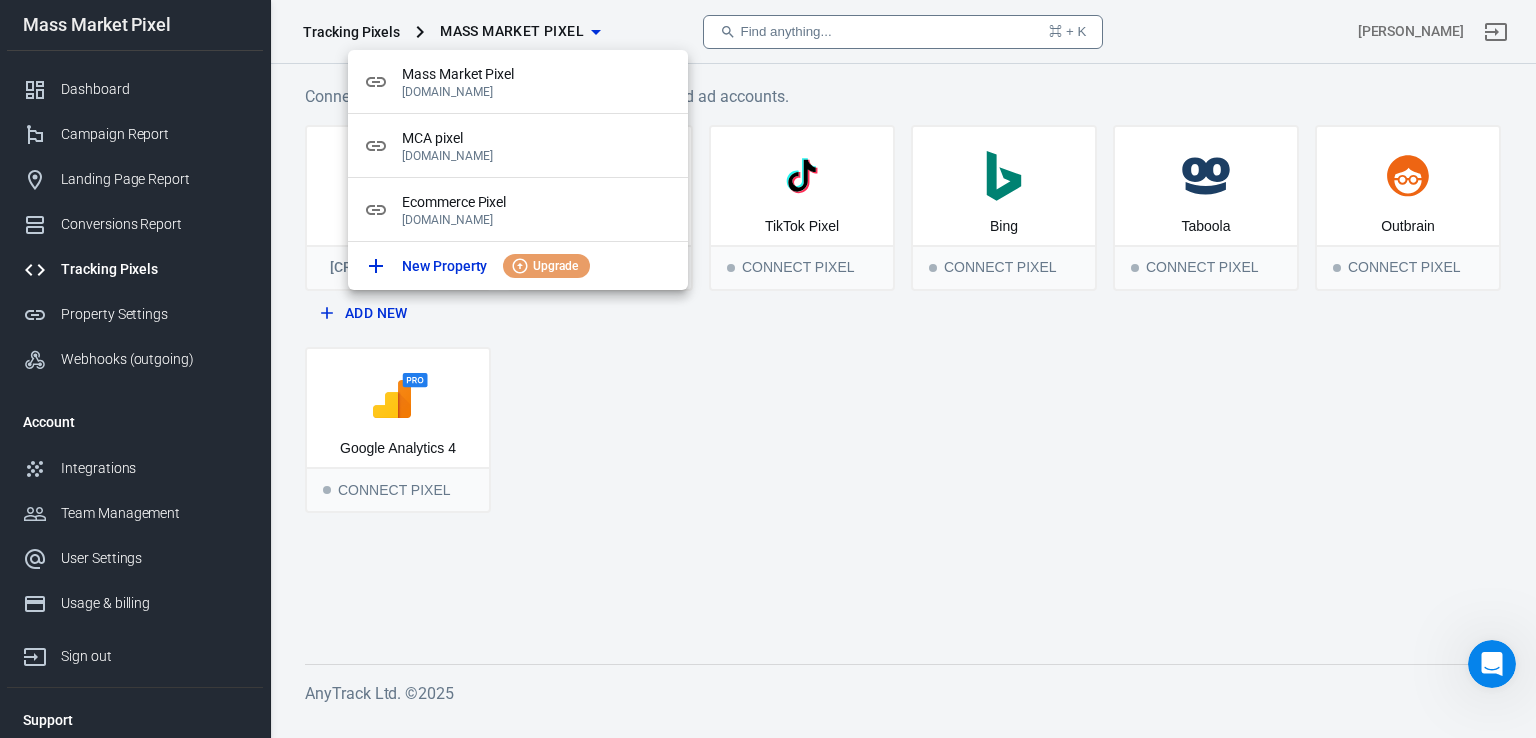 click at bounding box center [768, 369] 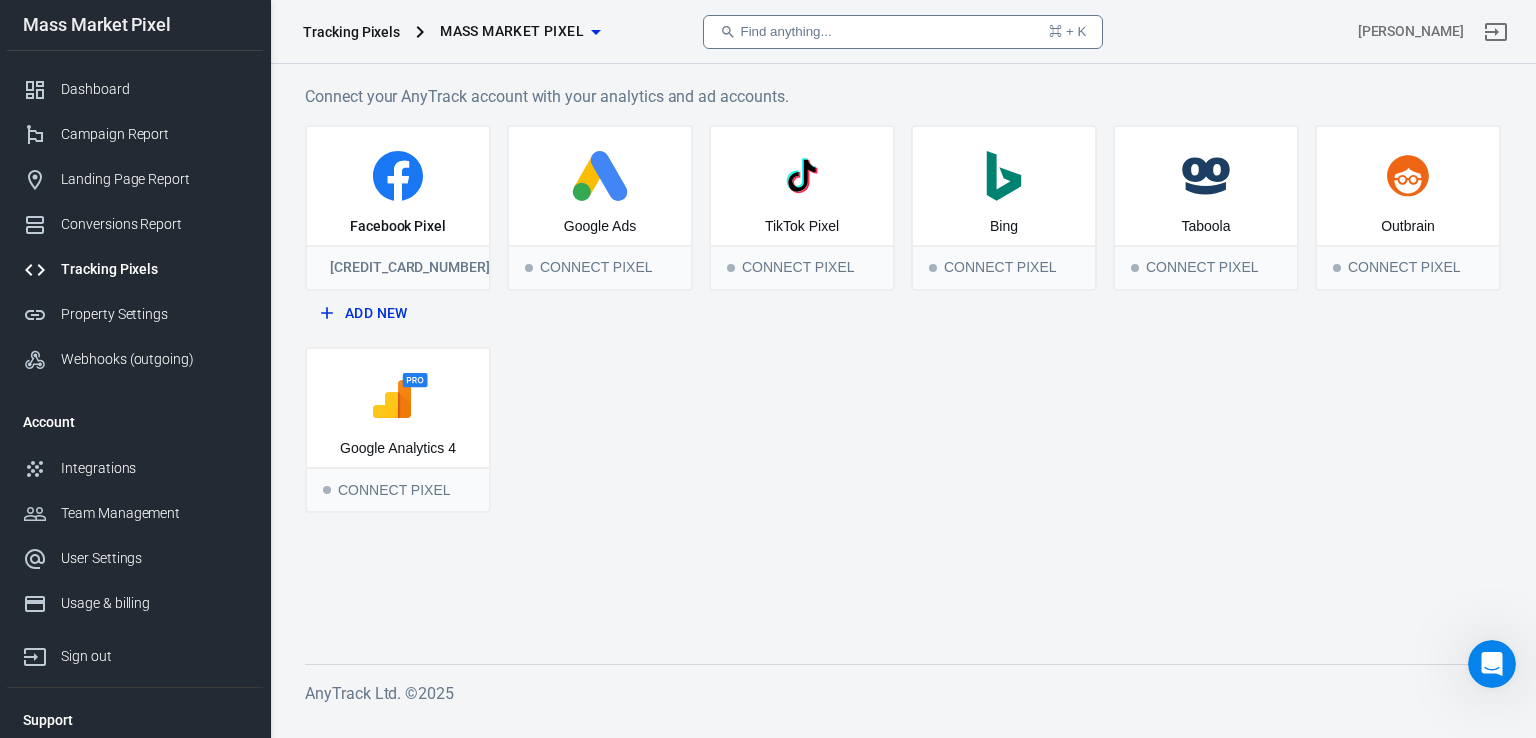 click on "Integrations" at bounding box center [154, 468] 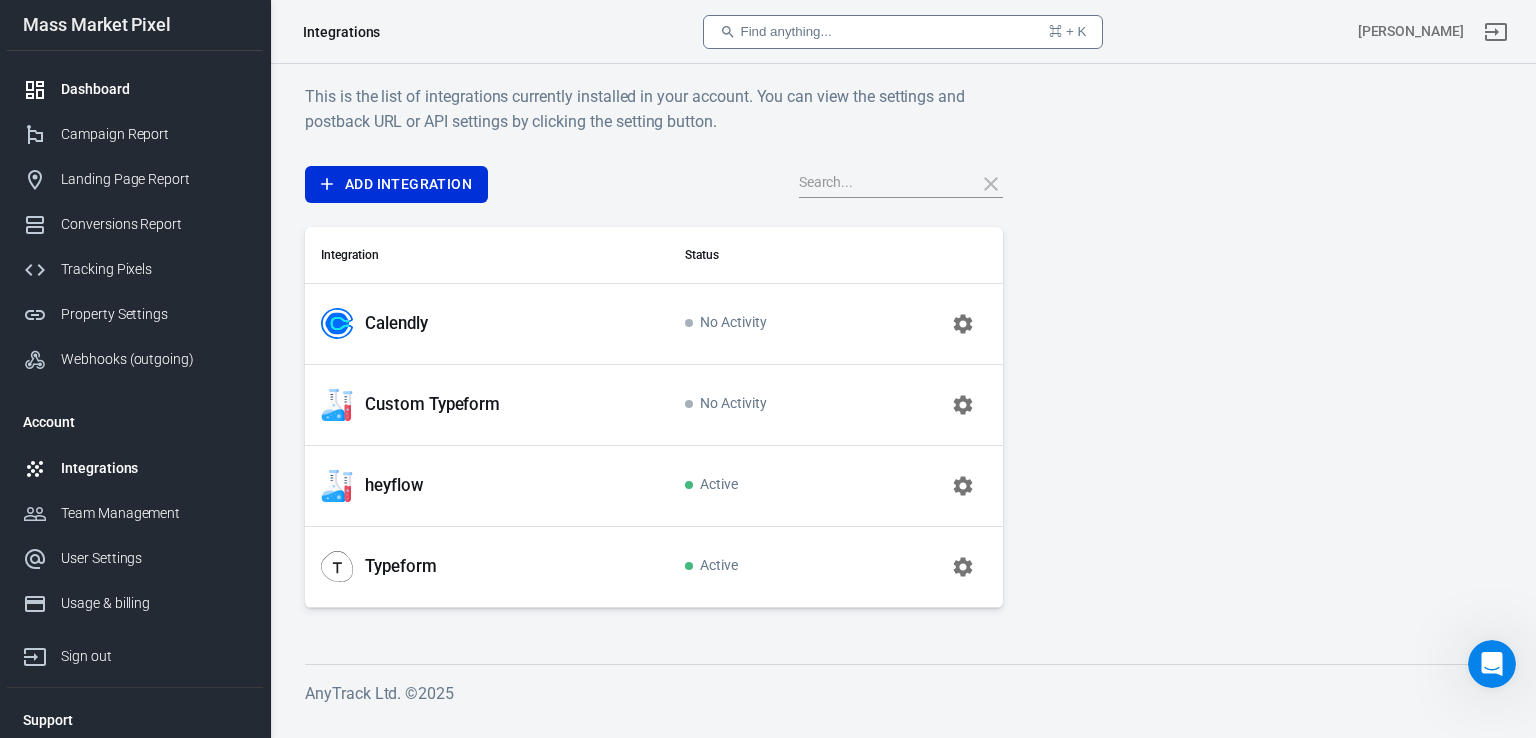 click on "Dashboard" at bounding box center [154, 89] 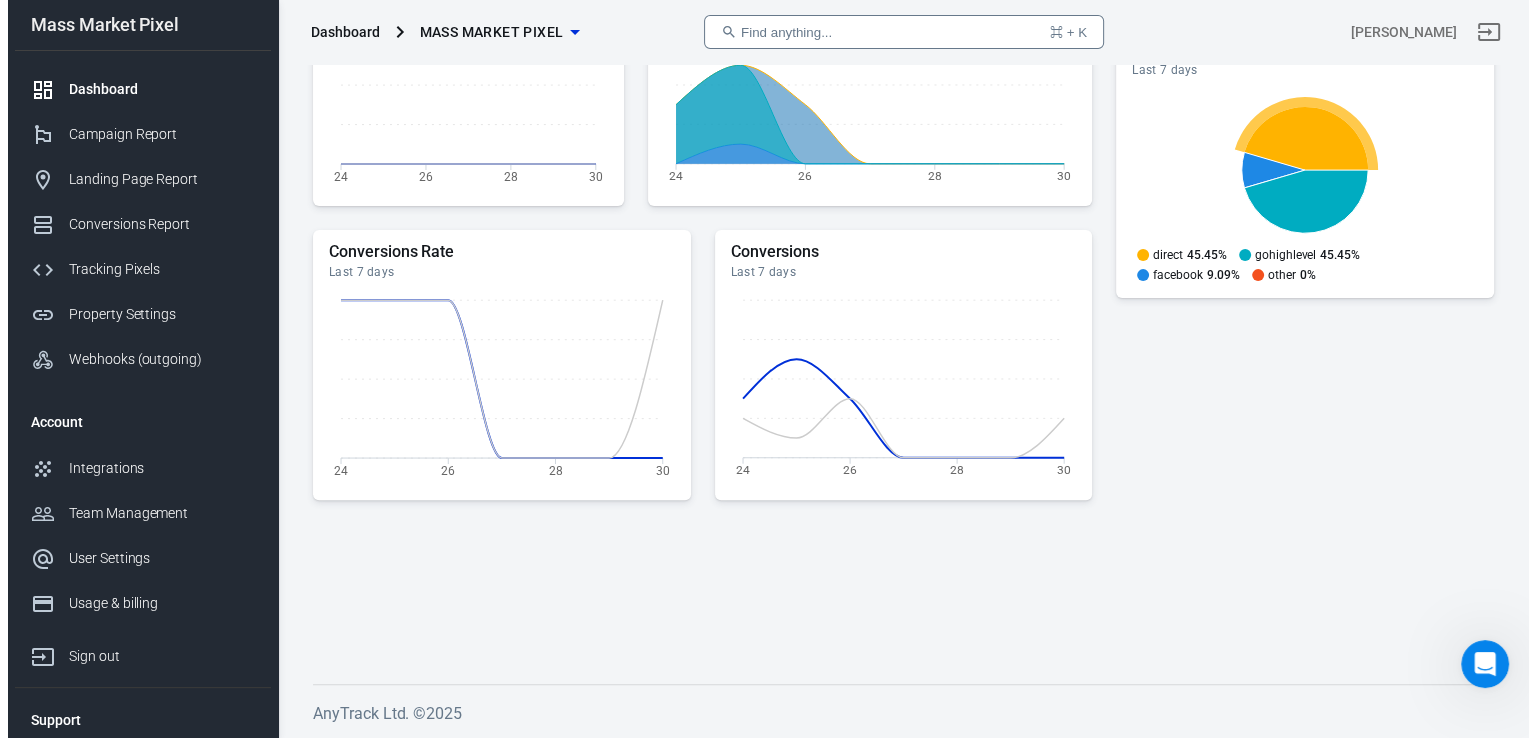 scroll, scrollTop: 0, scrollLeft: 0, axis: both 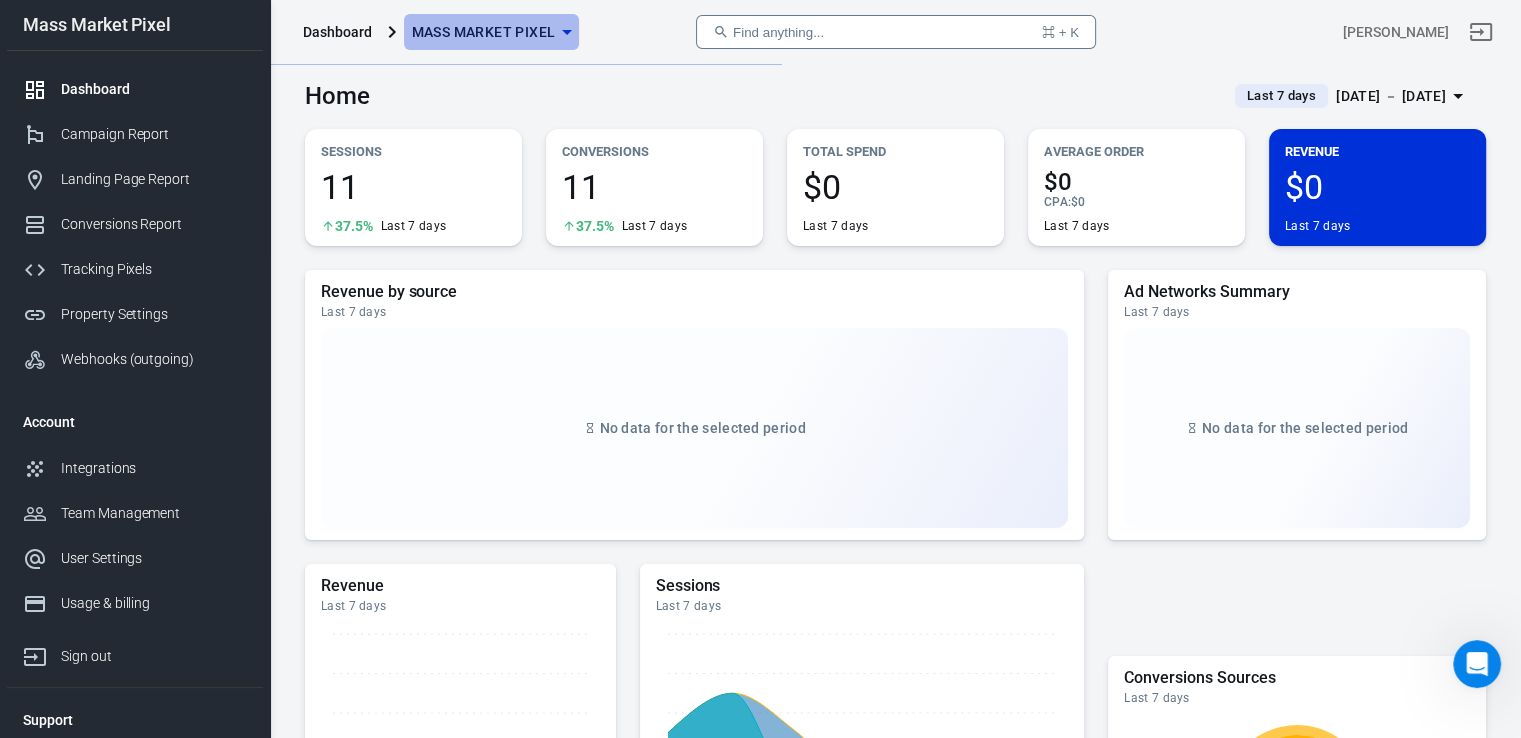 click on "Mass Market Pixel" at bounding box center [492, 32] 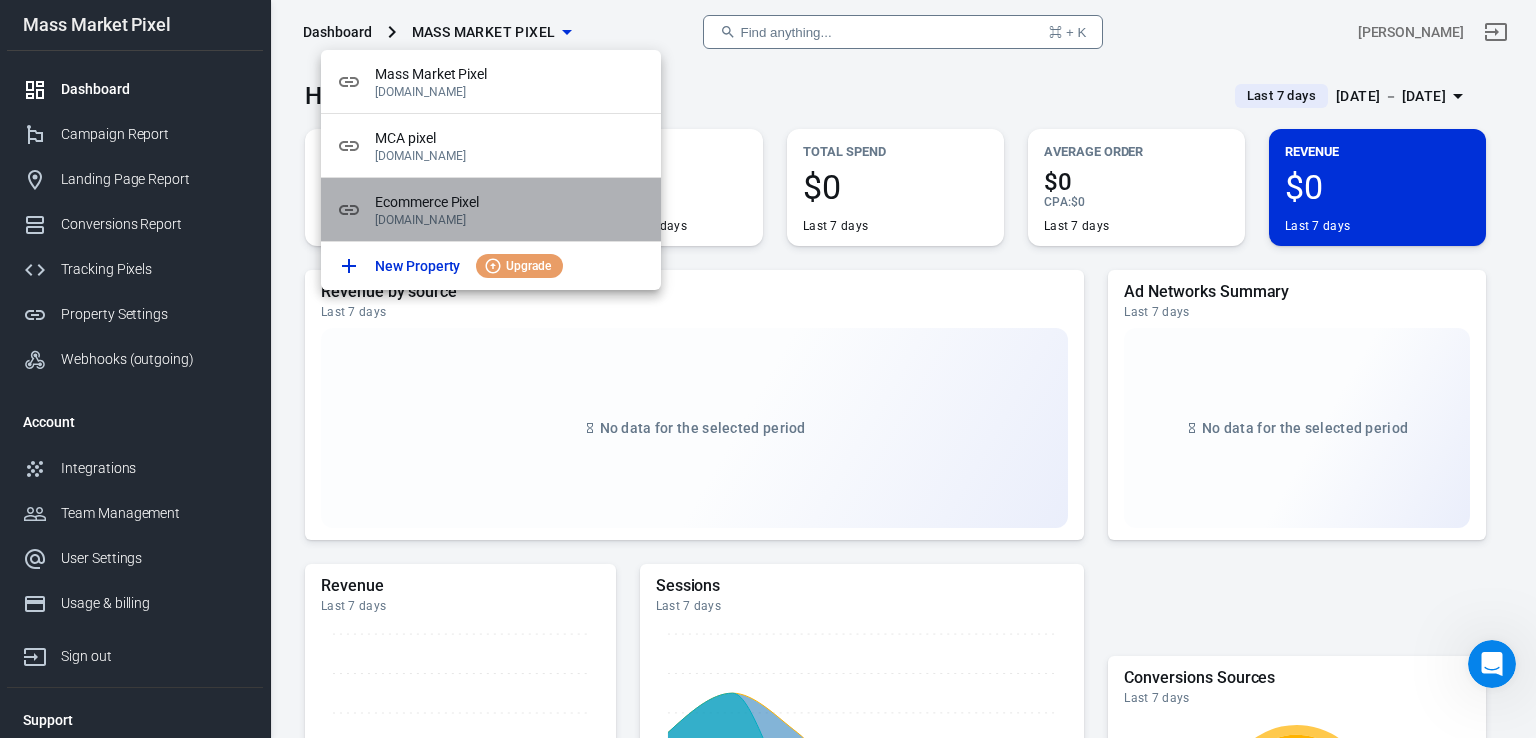 click on "Ecommerce Pixel [DOMAIN_NAME]" at bounding box center [491, 210] 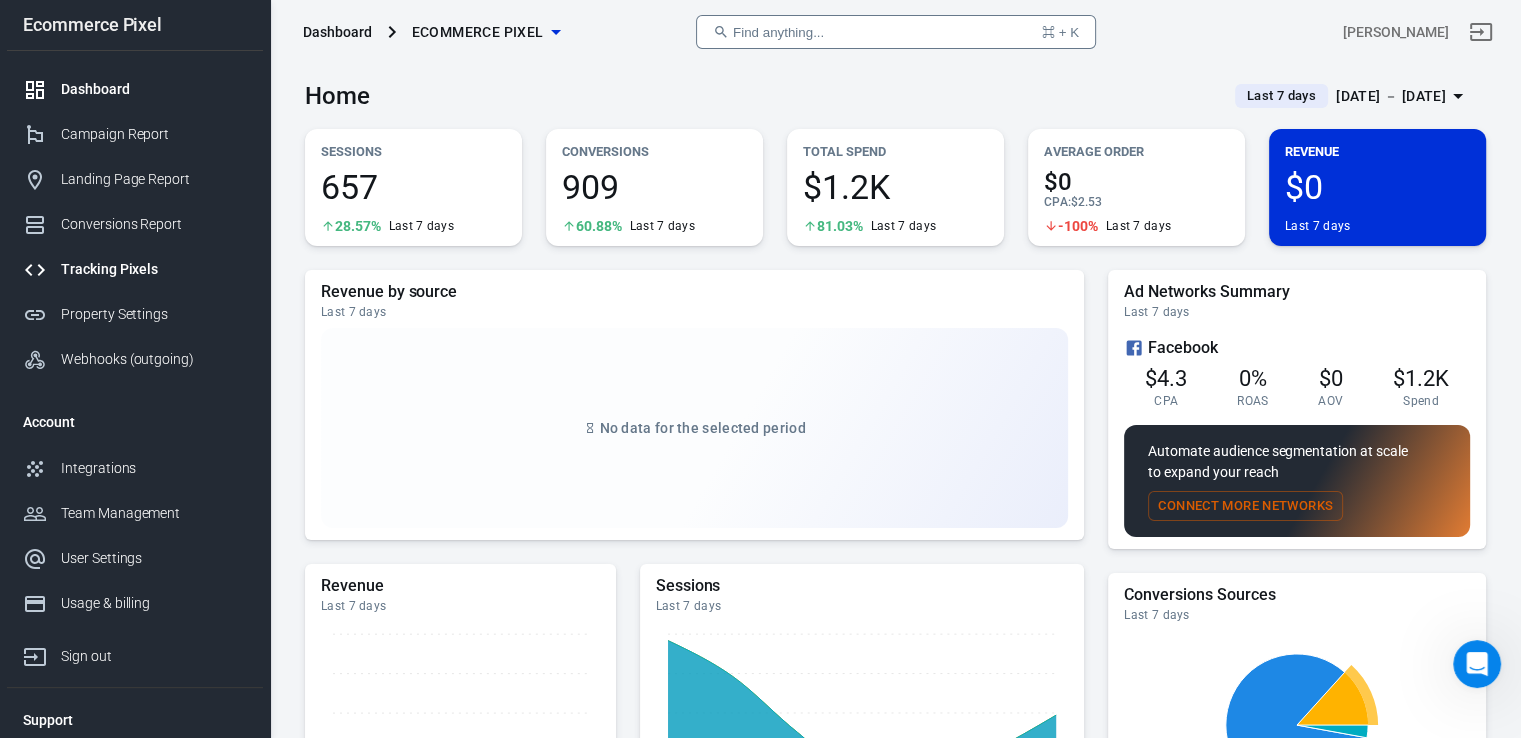 click on "Tracking Pixels" at bounding box center [154, 269] 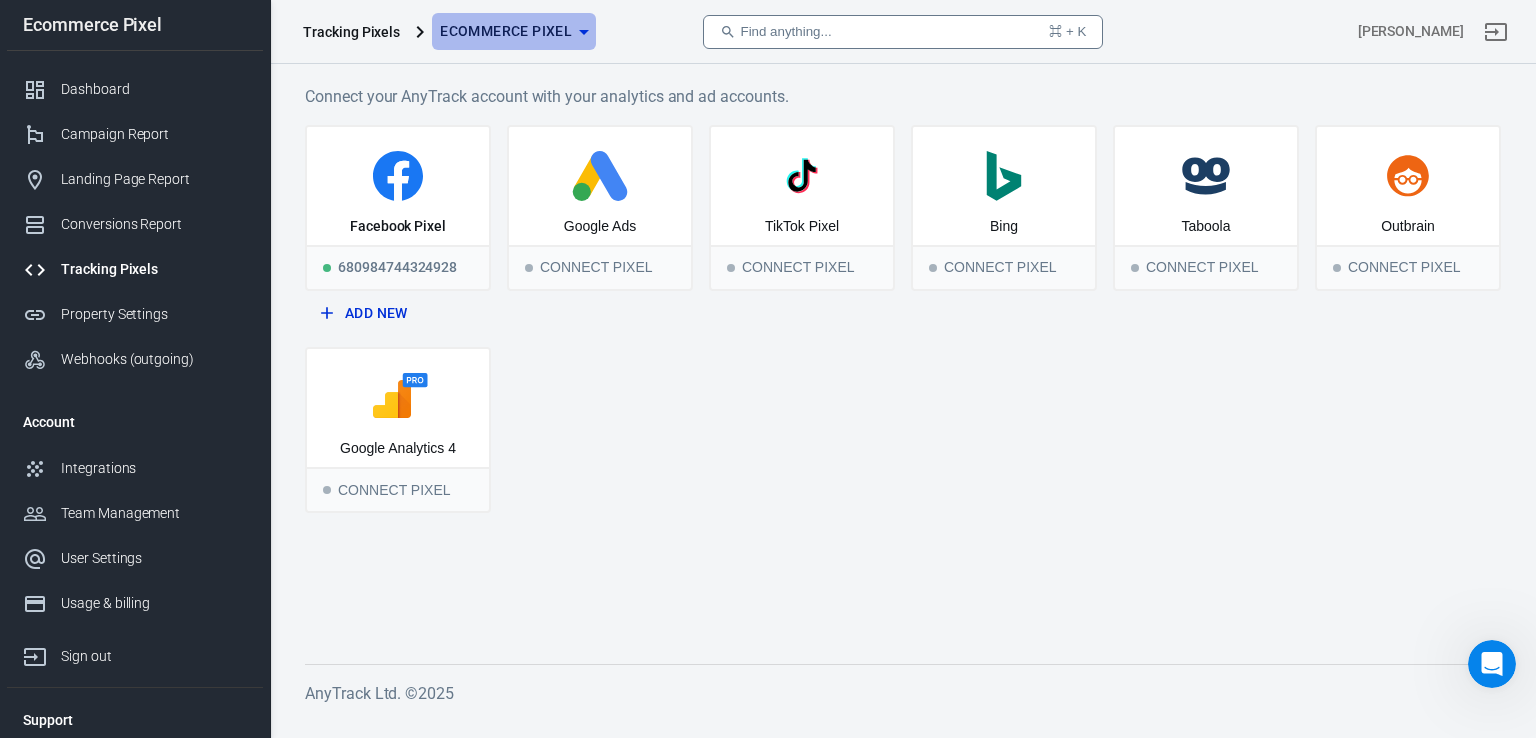 click on "Ecommerce Pixel" at bounding box center (514, 31) 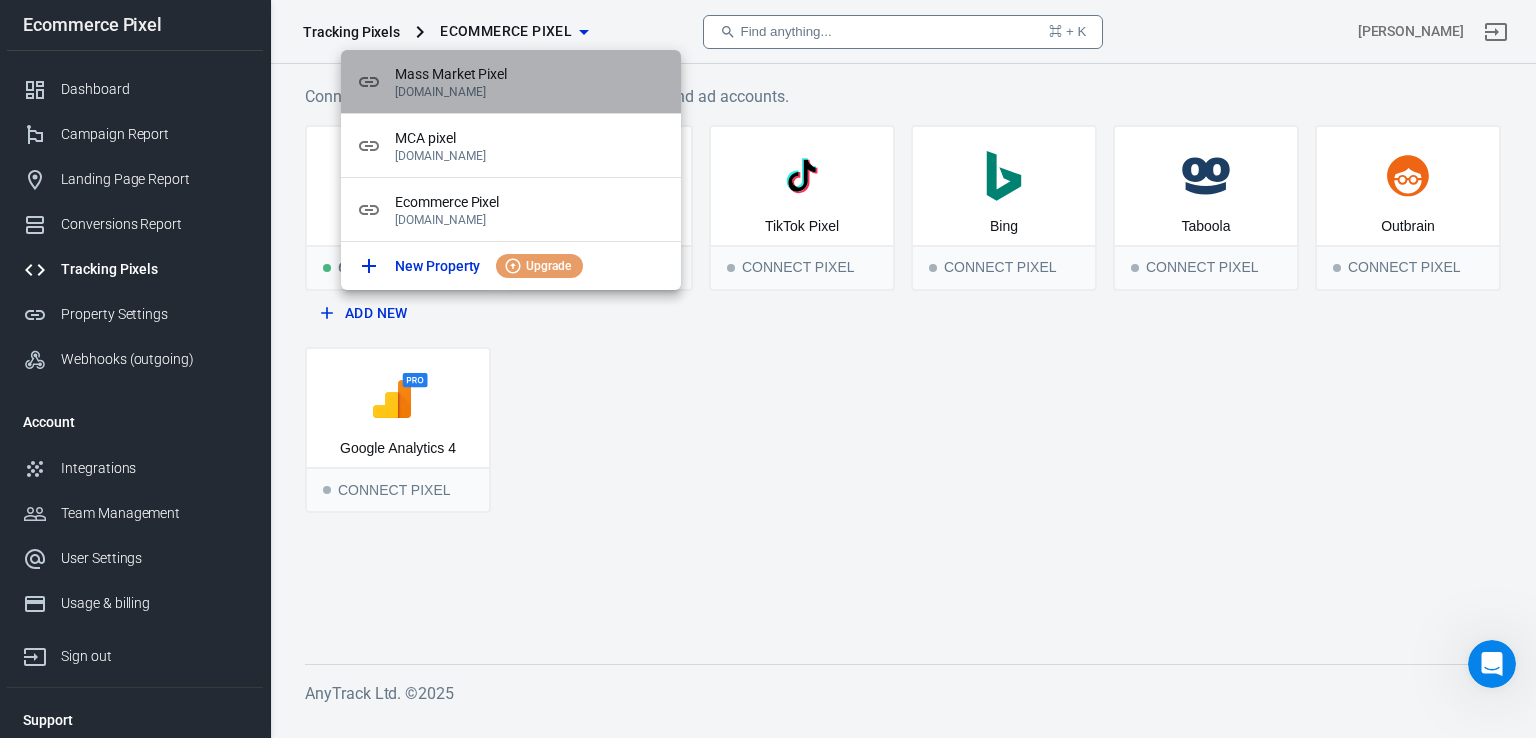 click on "Mass Market Pixel" at bounding box center (530, 74) 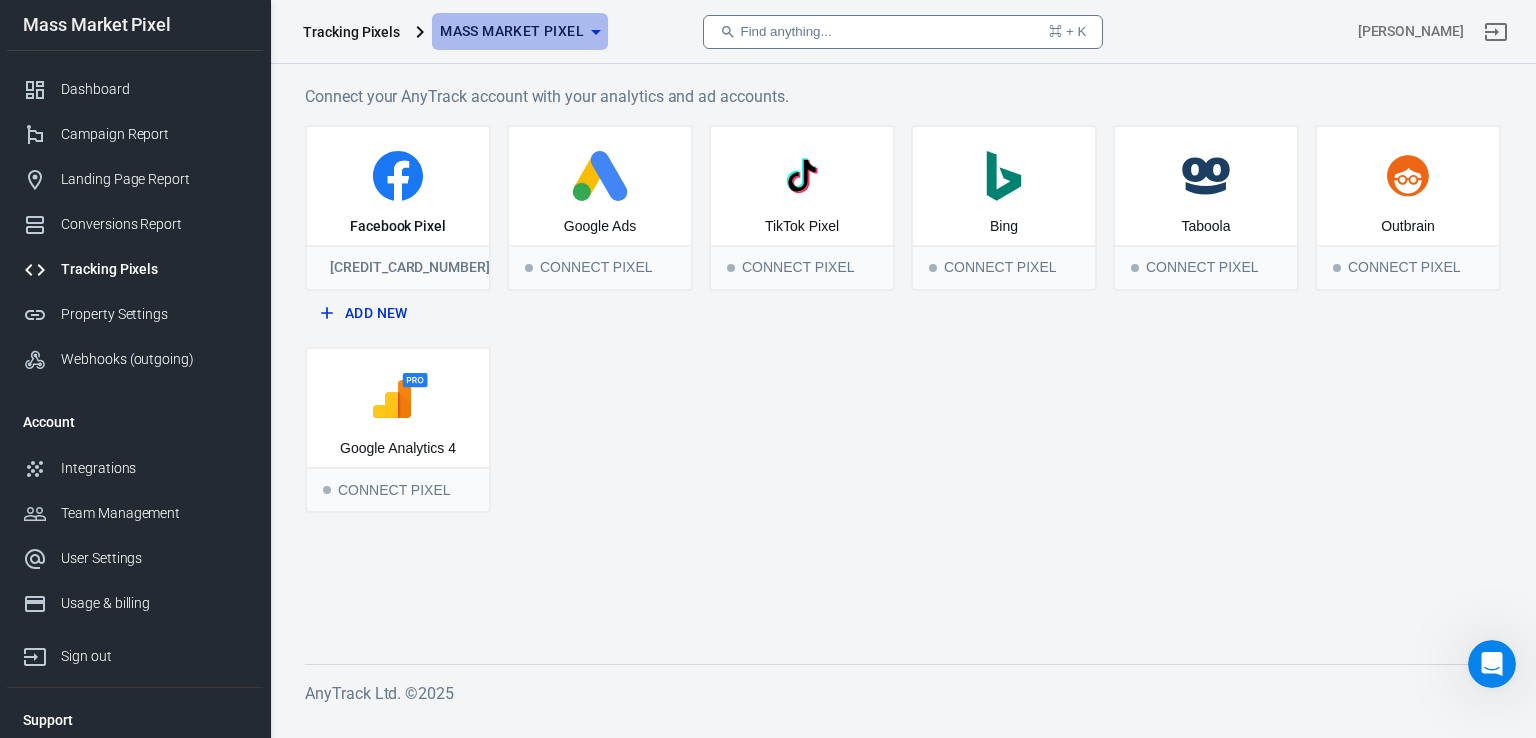 click on "Mass Market Pixel" at bounding box center (512, 31) 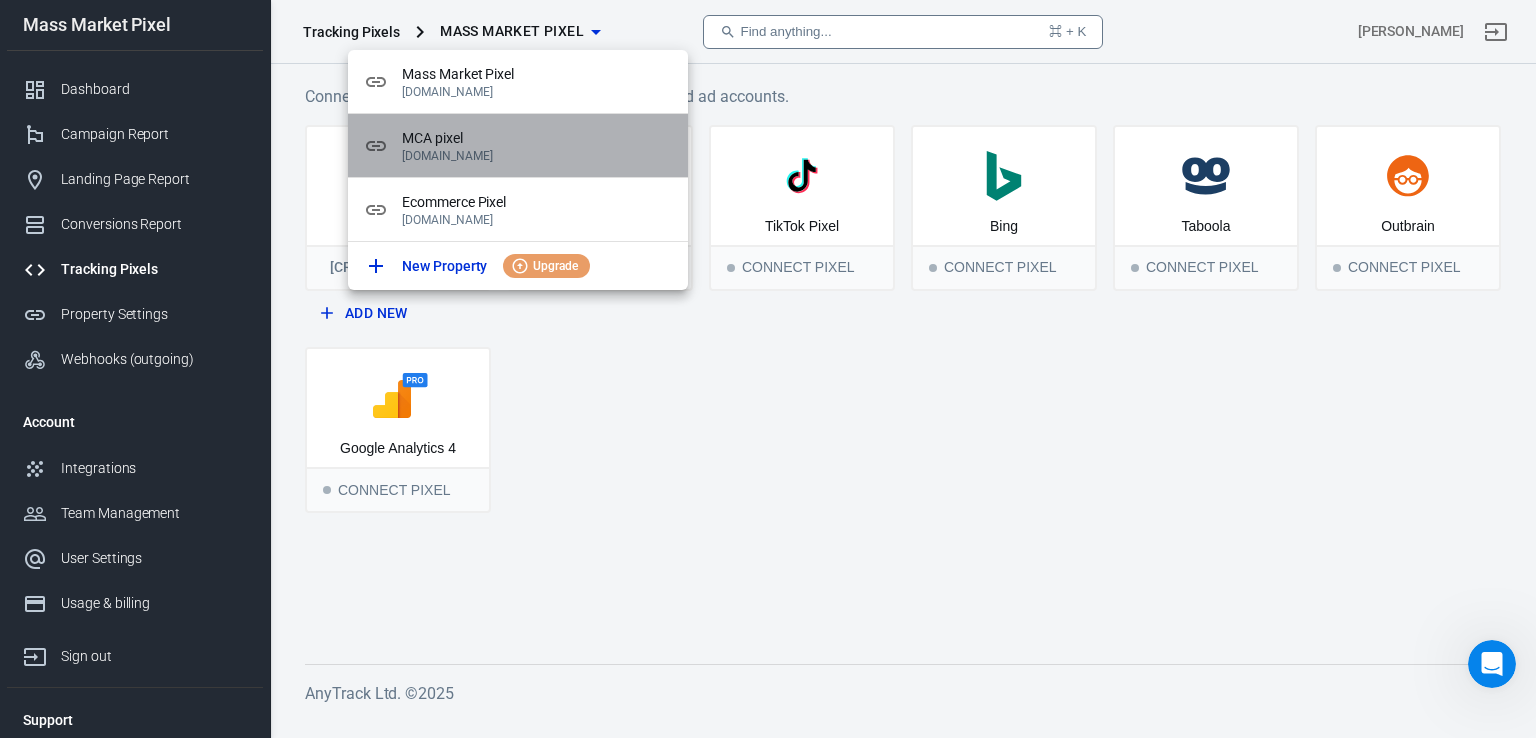 click on "[DOMAIN_NAME]" at bounding box center (537, 156) 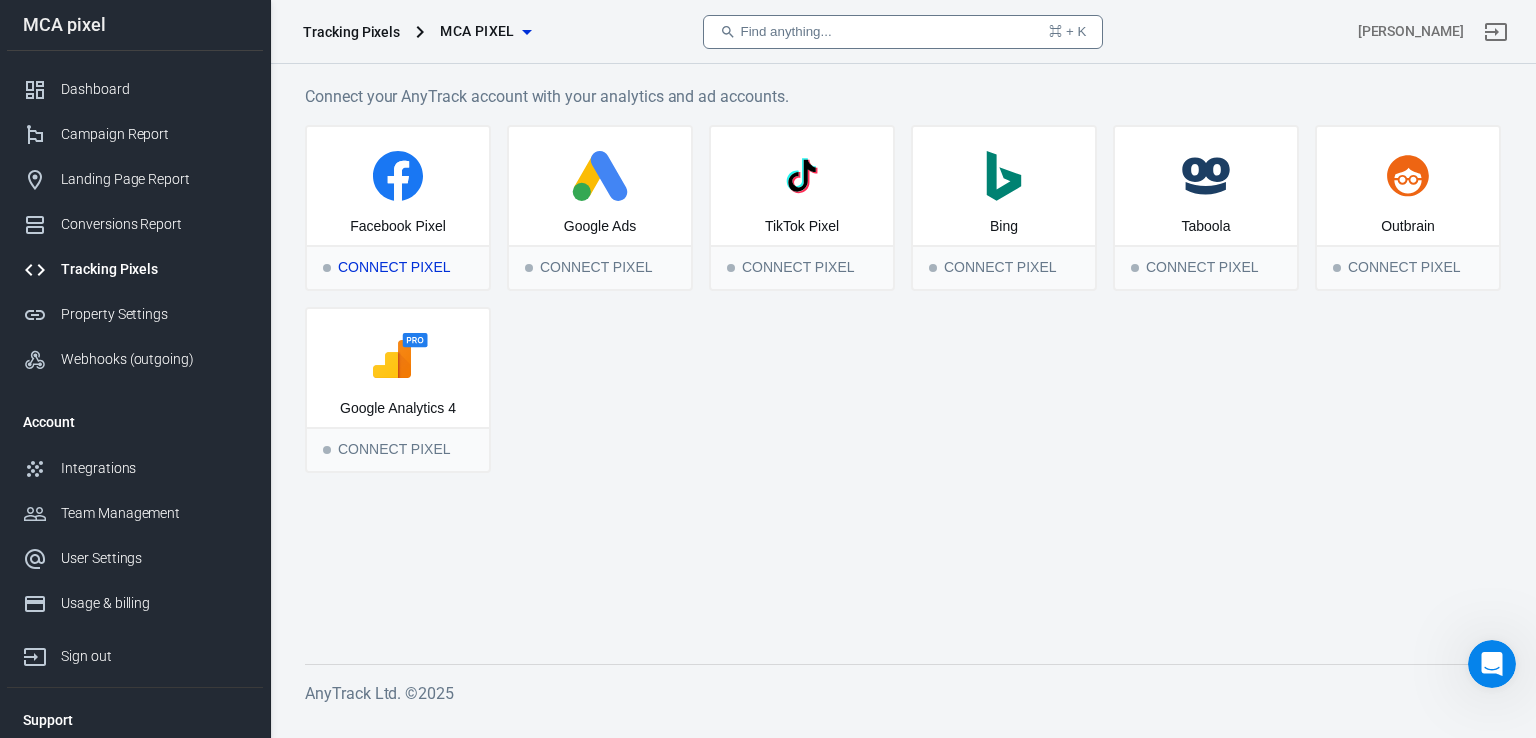 click on "Connect Pixel" at bounding box center [398, 267] 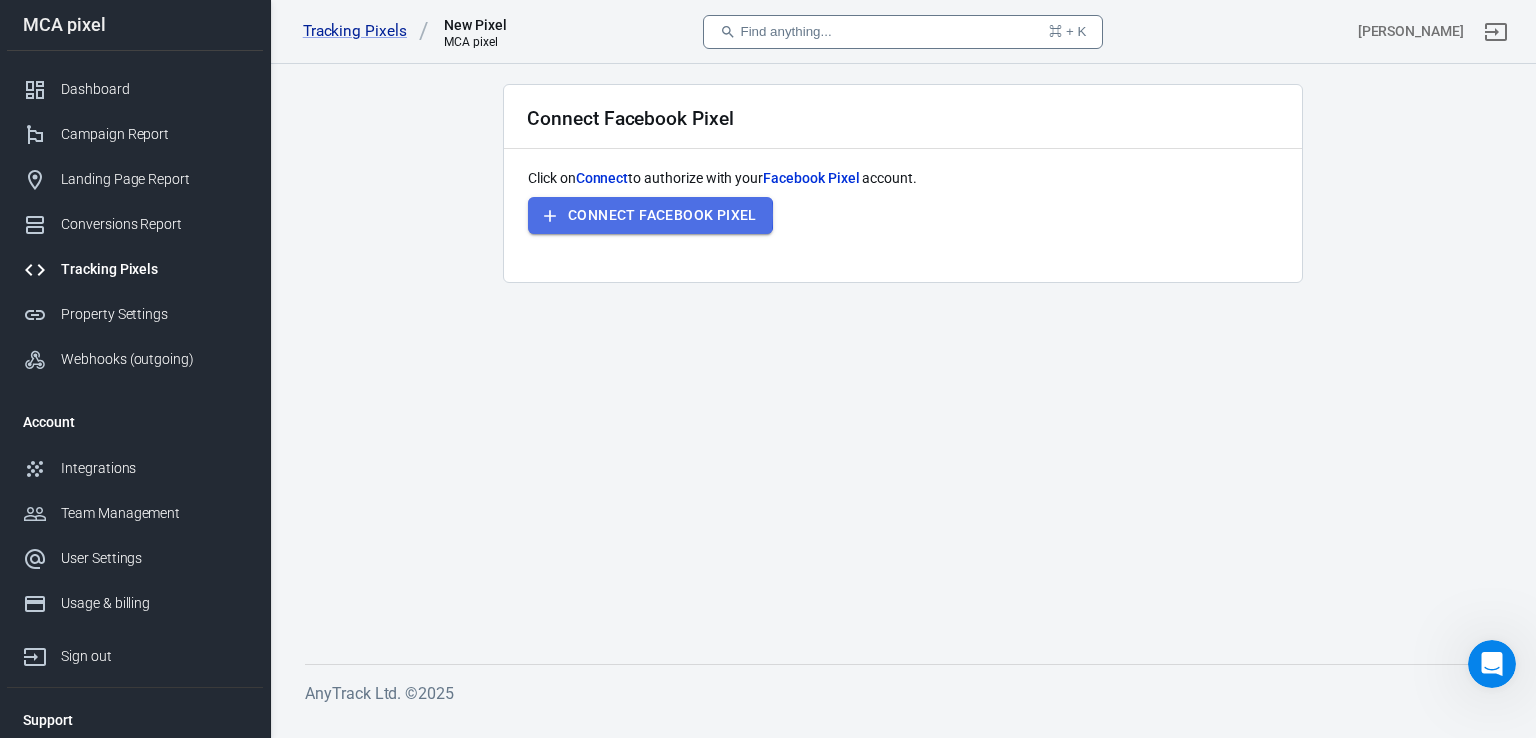 click on "Connect Facebook Pixel" at bounding box center (650, 215) 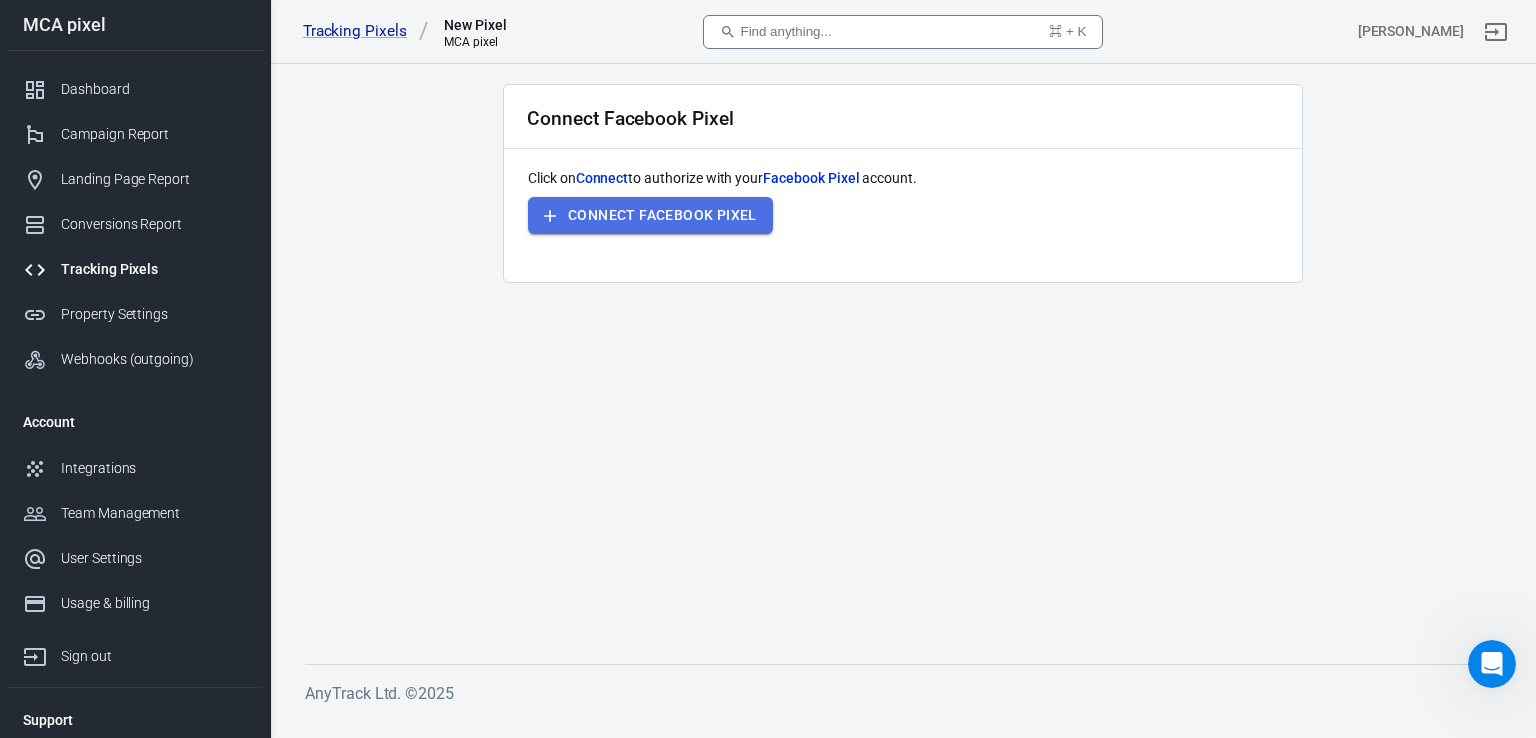 click on "Connect Facebook Pixel" at bounding box center [650, 215] 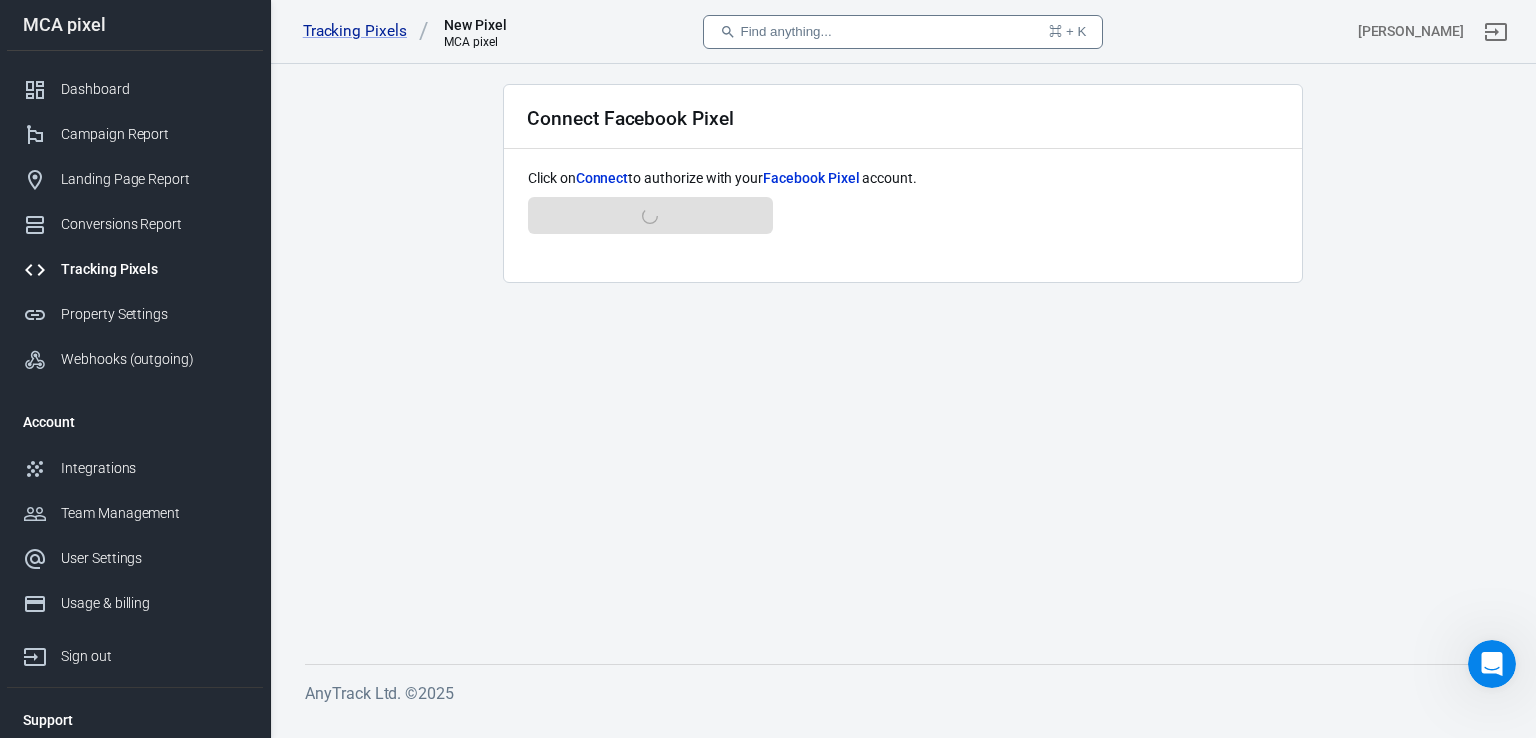 click on "Connect Facebook Pixel Click on  Connect  to authorize with your  Facebook Pixel   account. Connect Facebook Pixel" at bounding box center (903, 358) 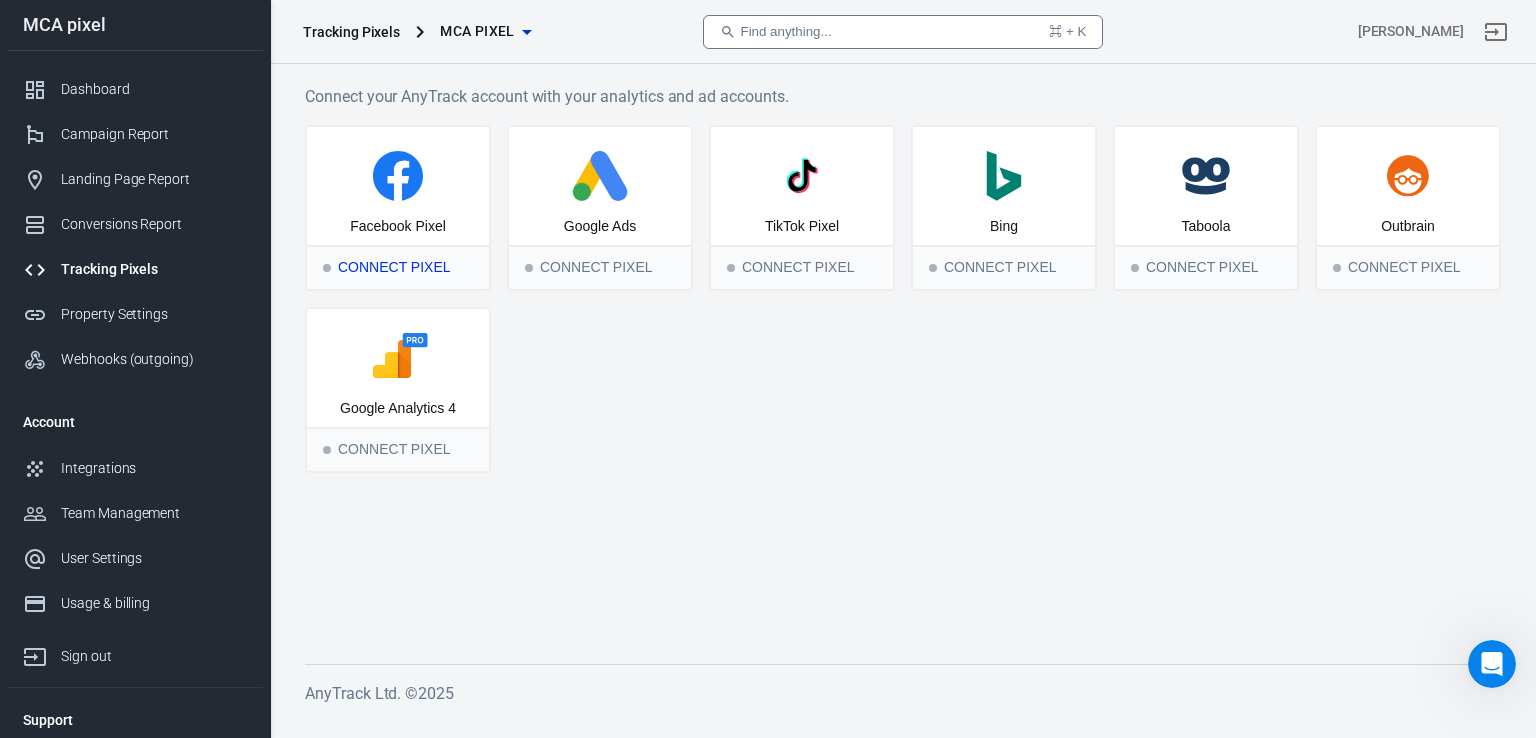 click 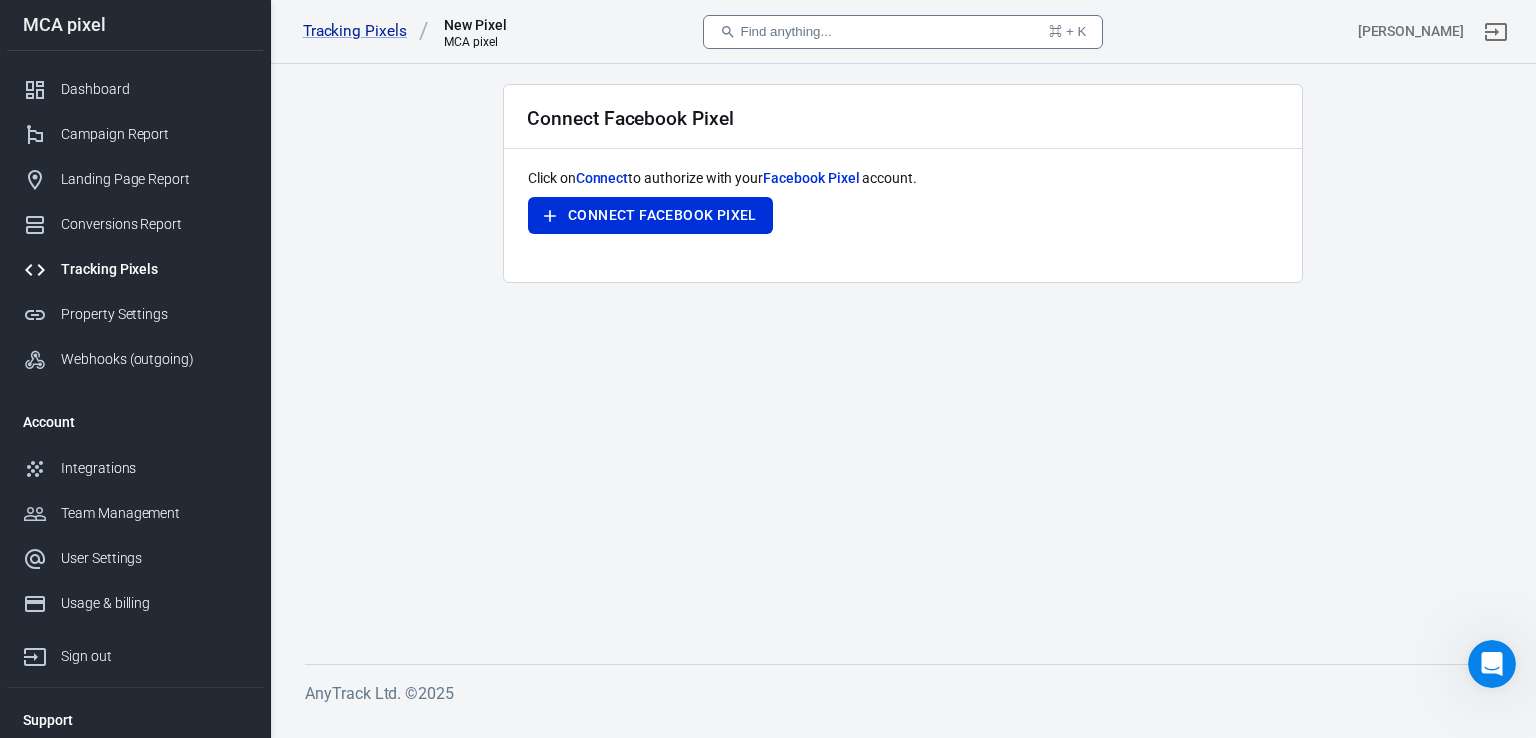 click on "Tracking Pixels" at bounding box center (135, 269) 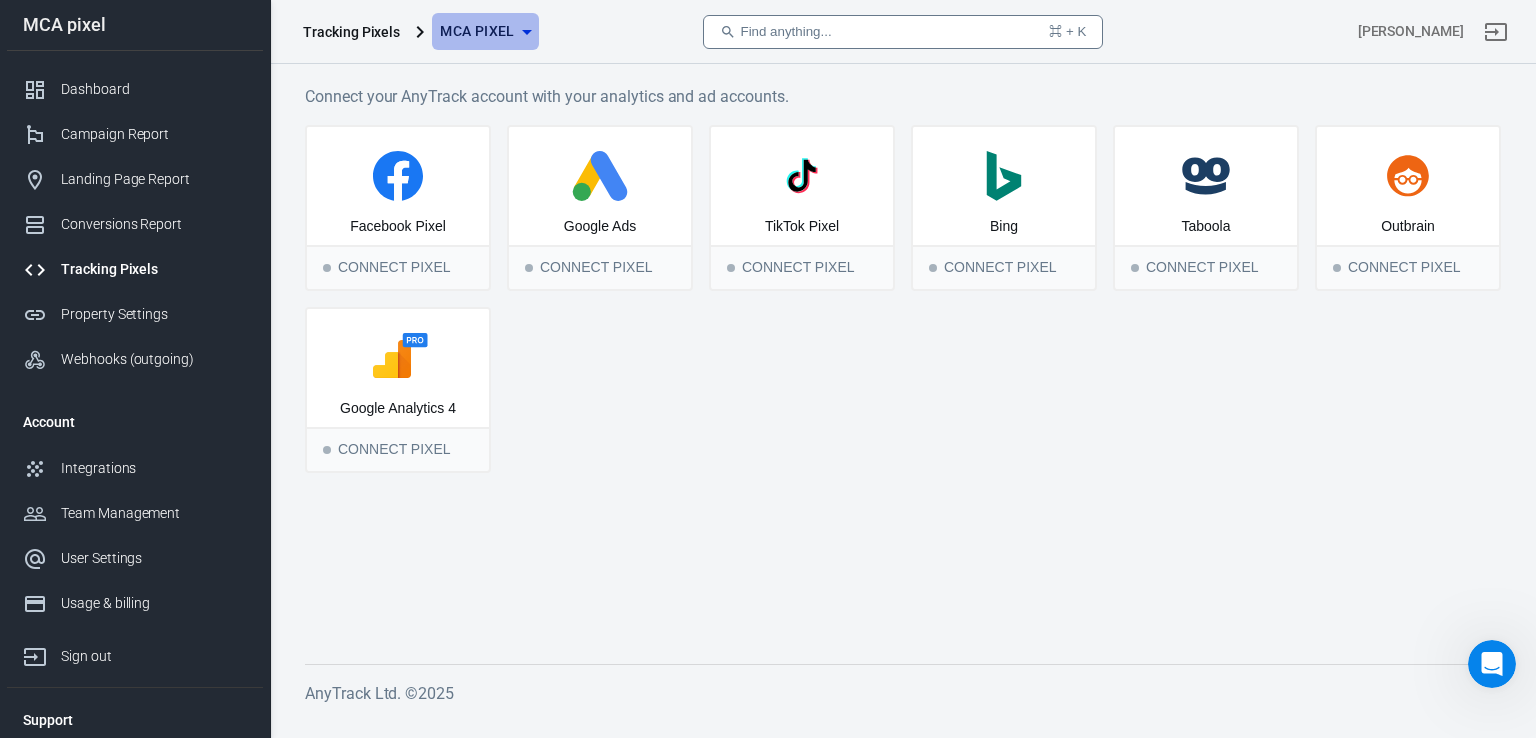 click on "MCA pixel" at bounding box center [477, 31] 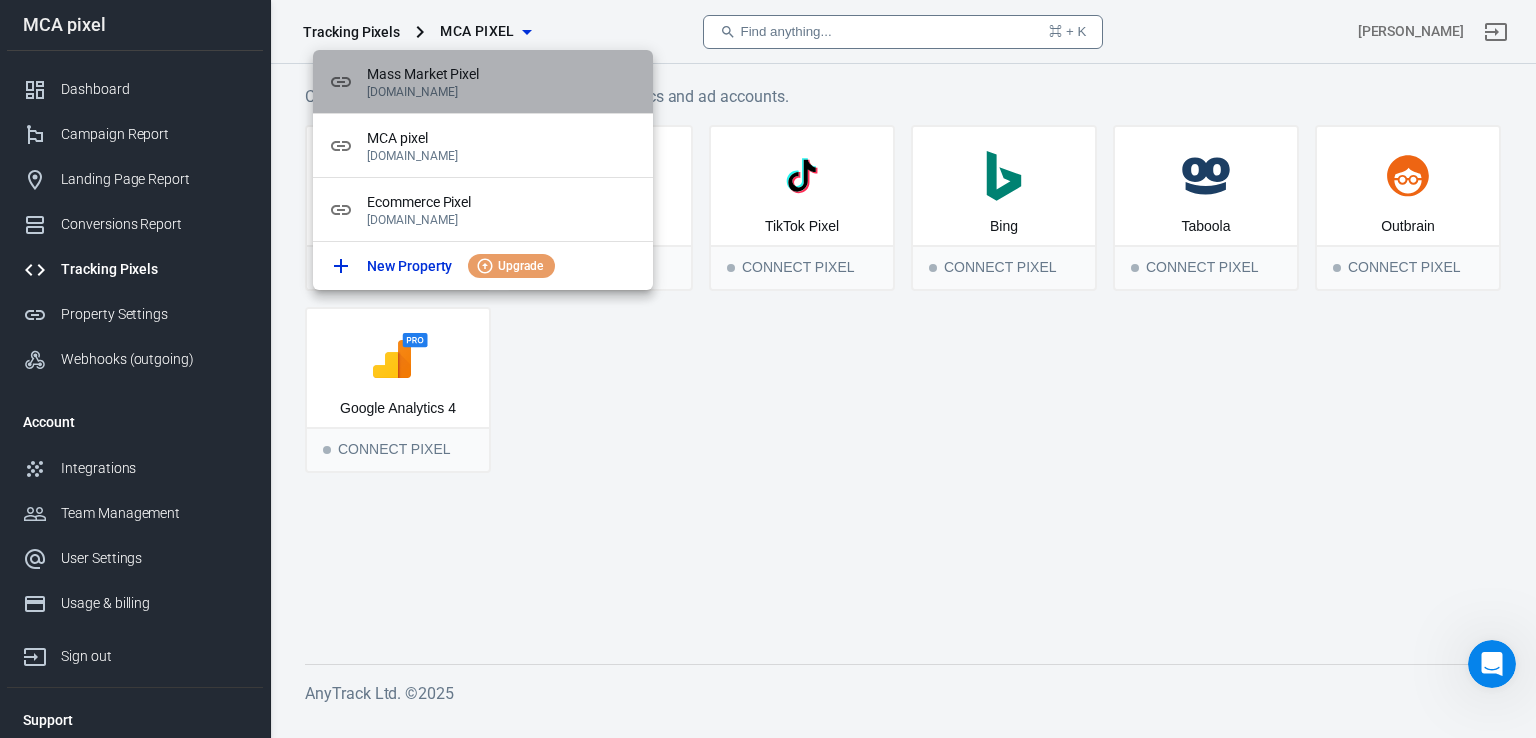 click on "Mass Market Pixel [DOMAIN_NAME]" at bounding box center (483, 82) 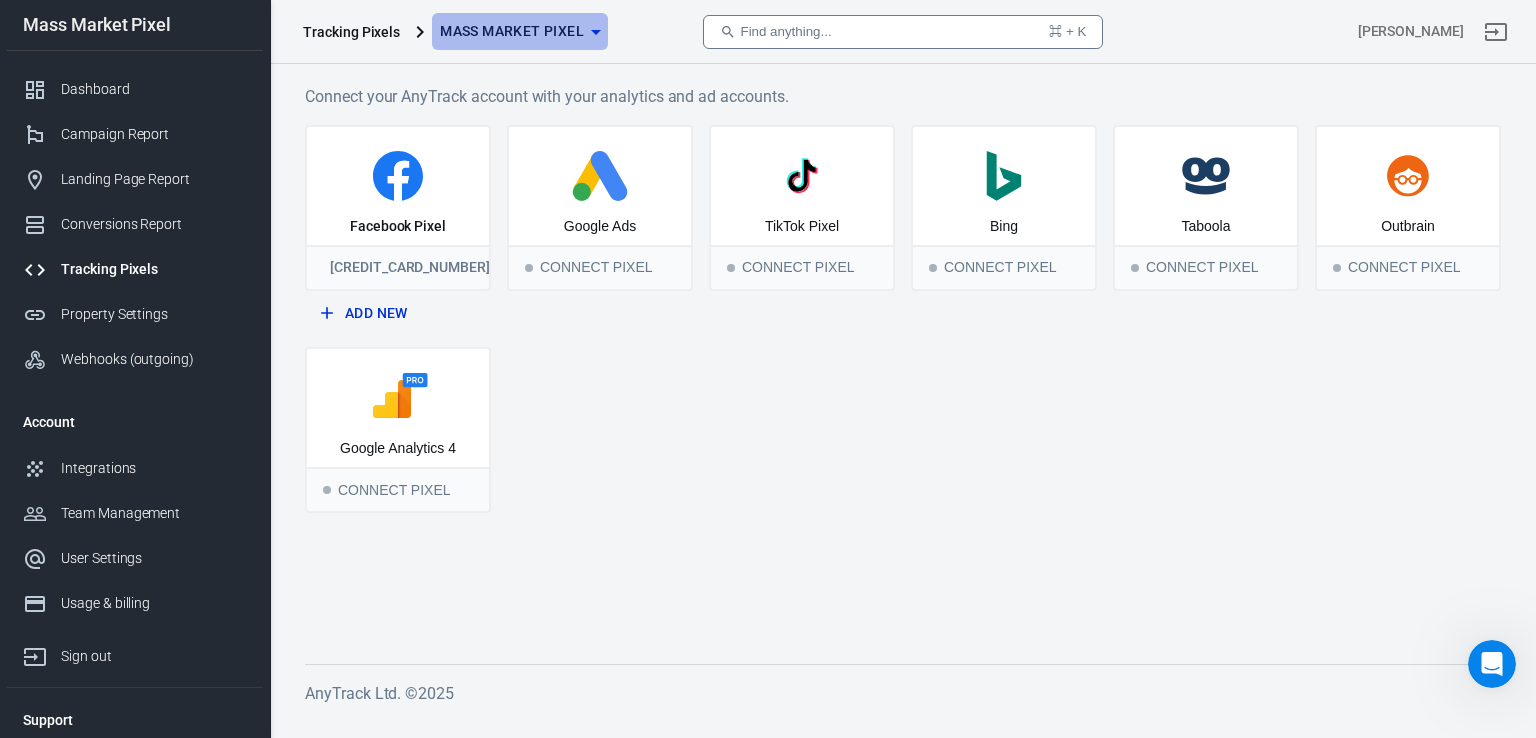 click on "Mass Market Pixel" at bounding box center (512, 31) 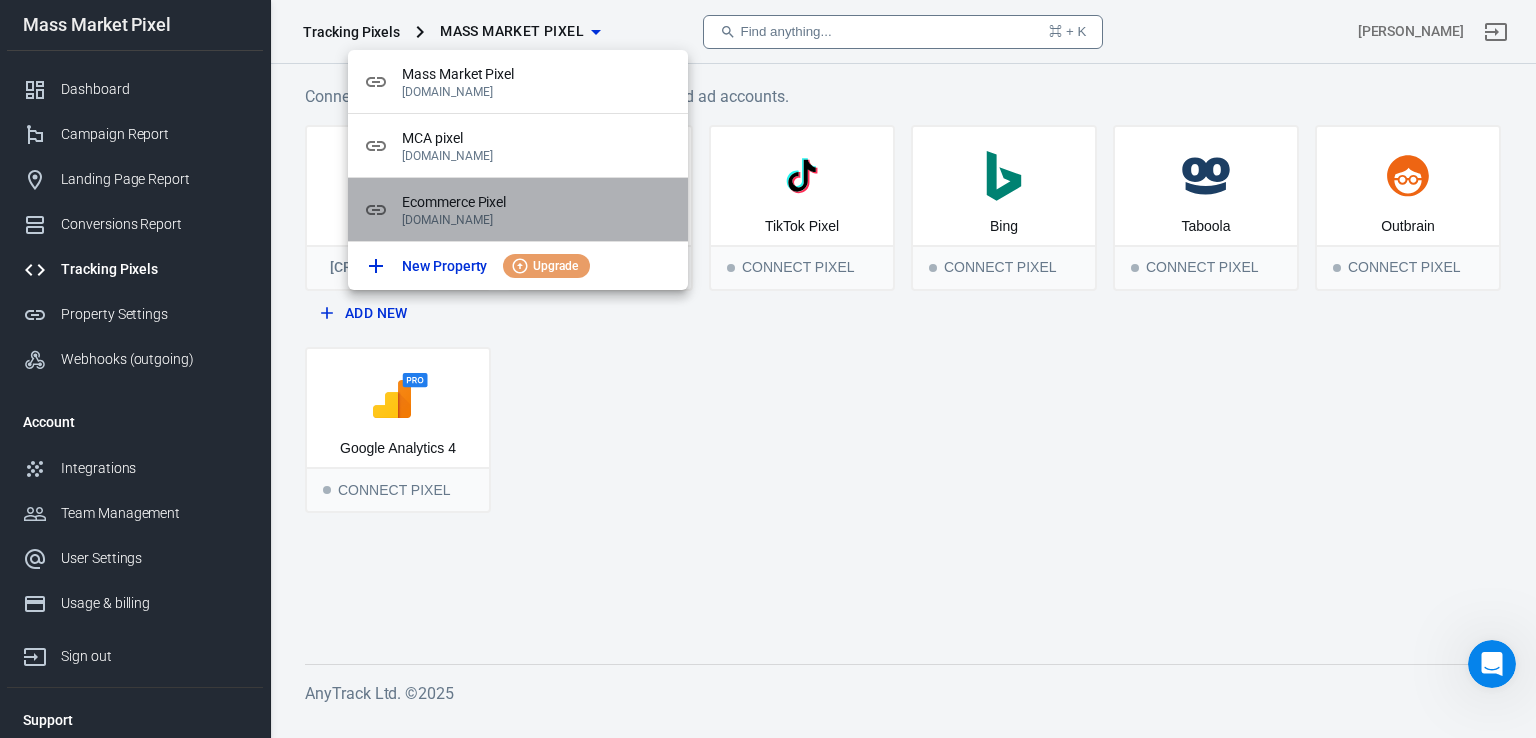 click on "Ecommerce Pixel [DOMAIN_NAME]" at bounding box center [518, 210] 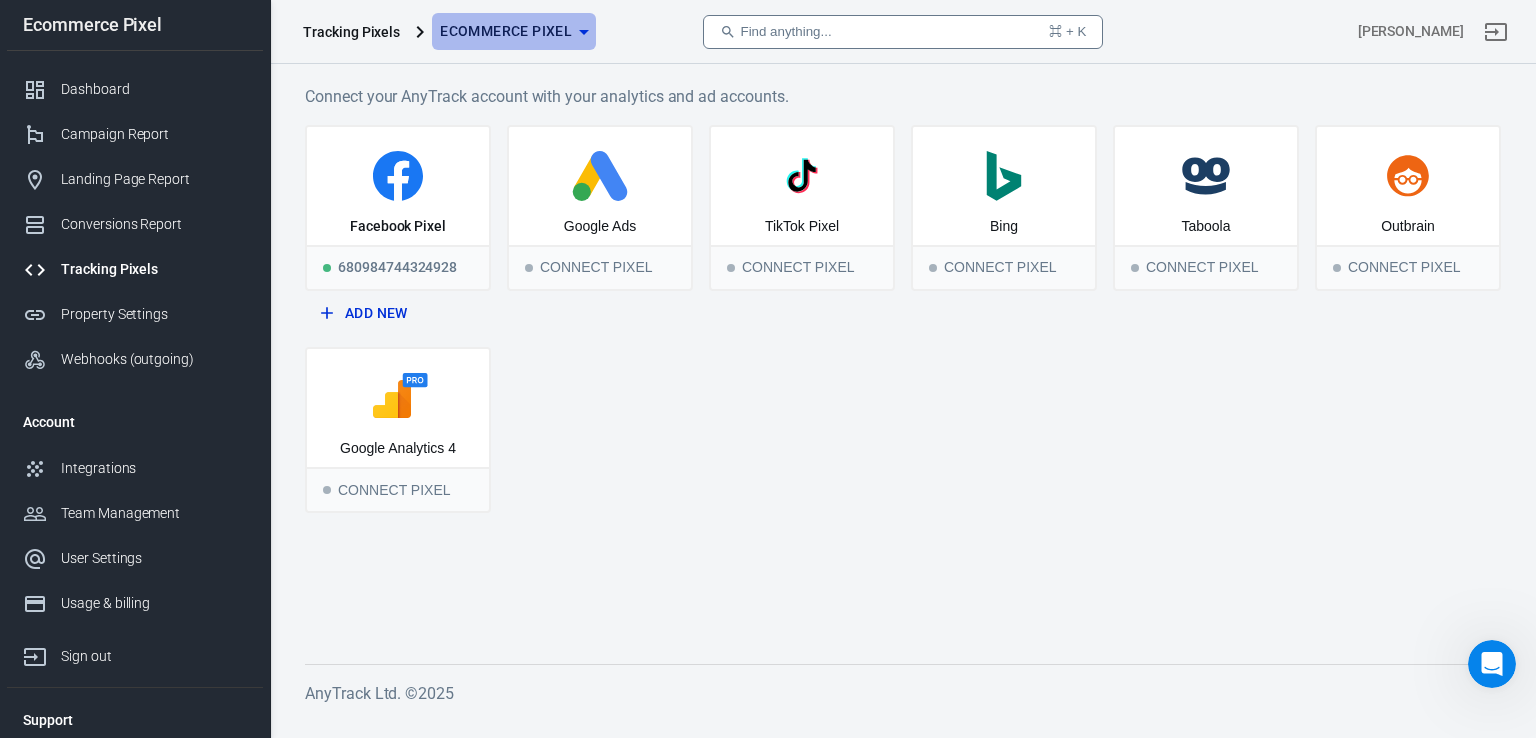 click on "Ecommerce Pixel" at bounding box center (506, 31) 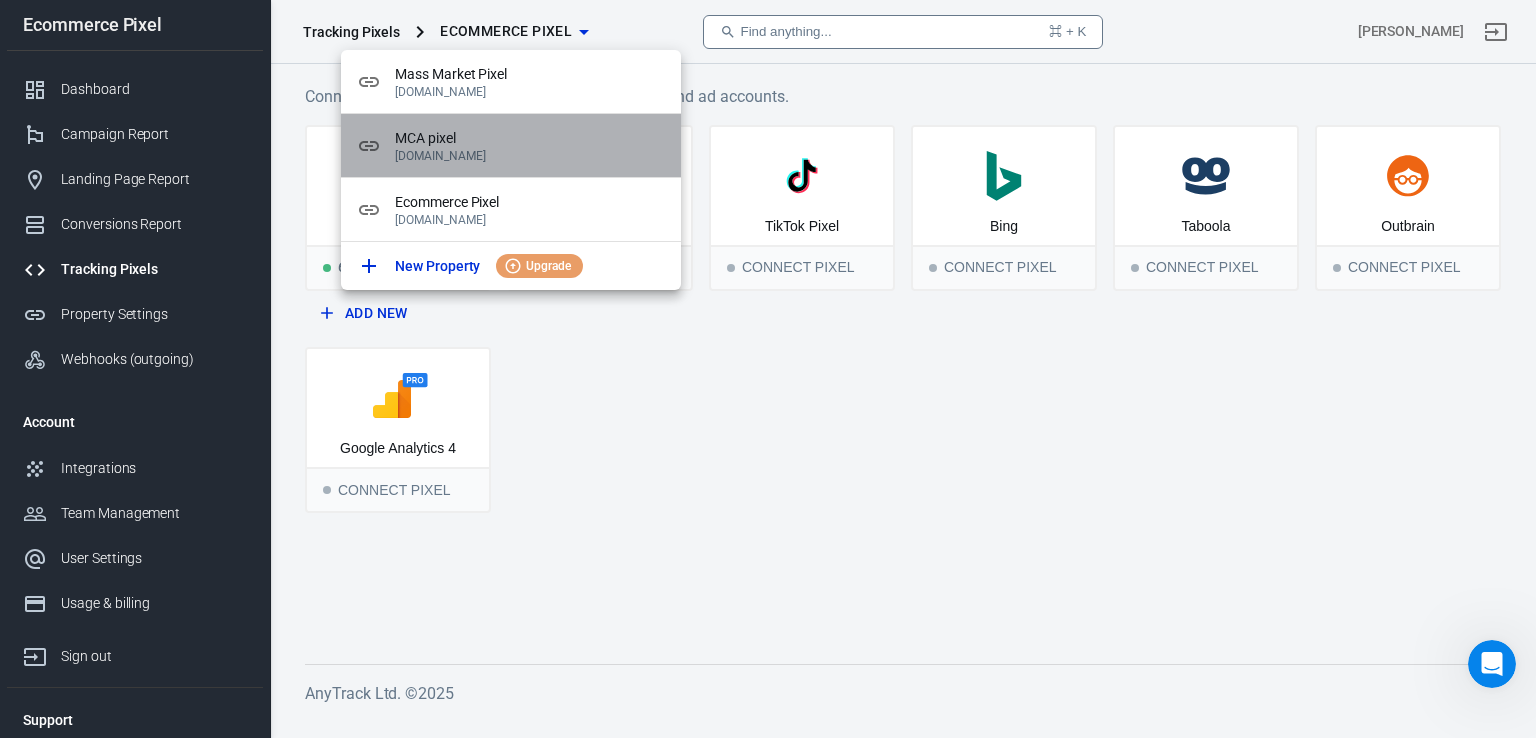 click on "MCA pixel" at bounding box center (530, 138) 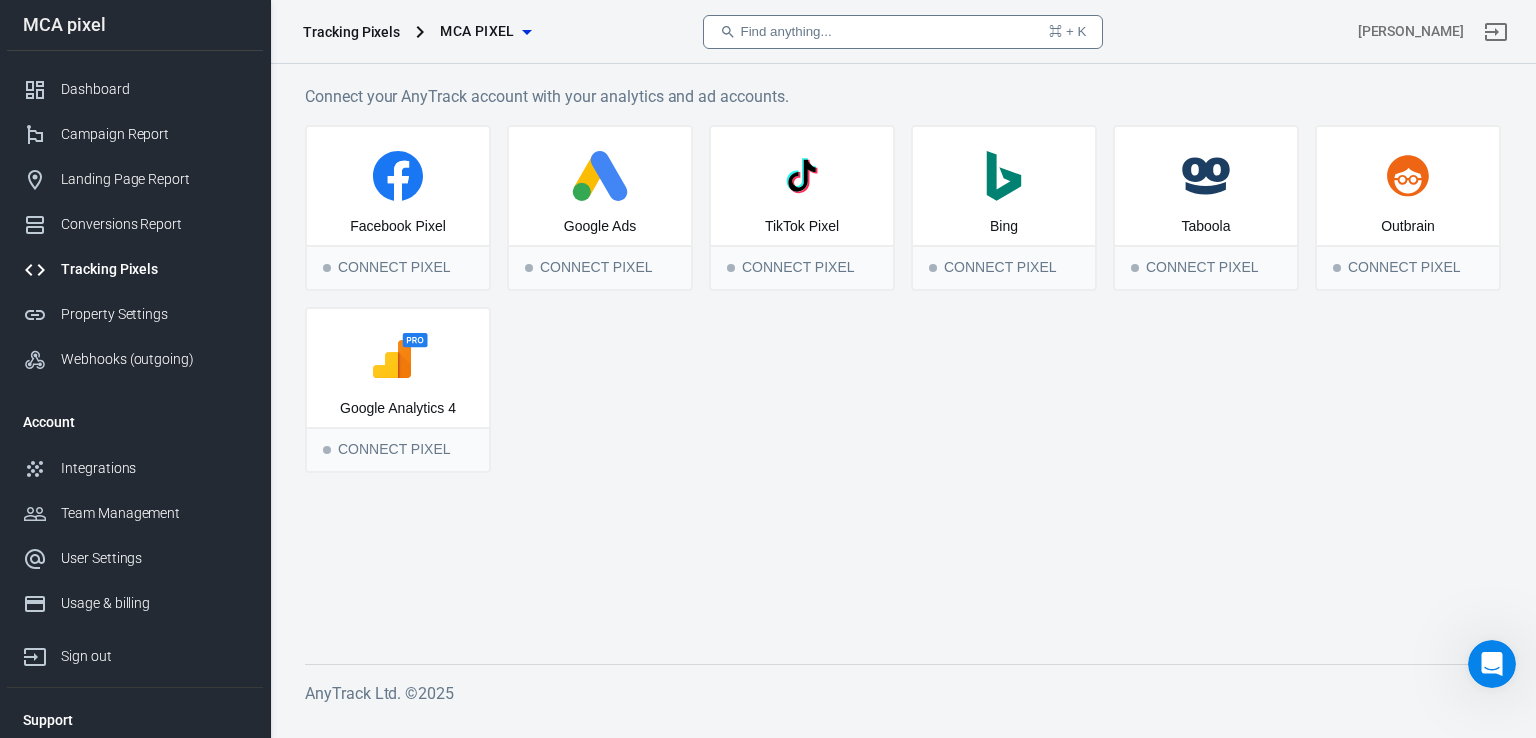 type 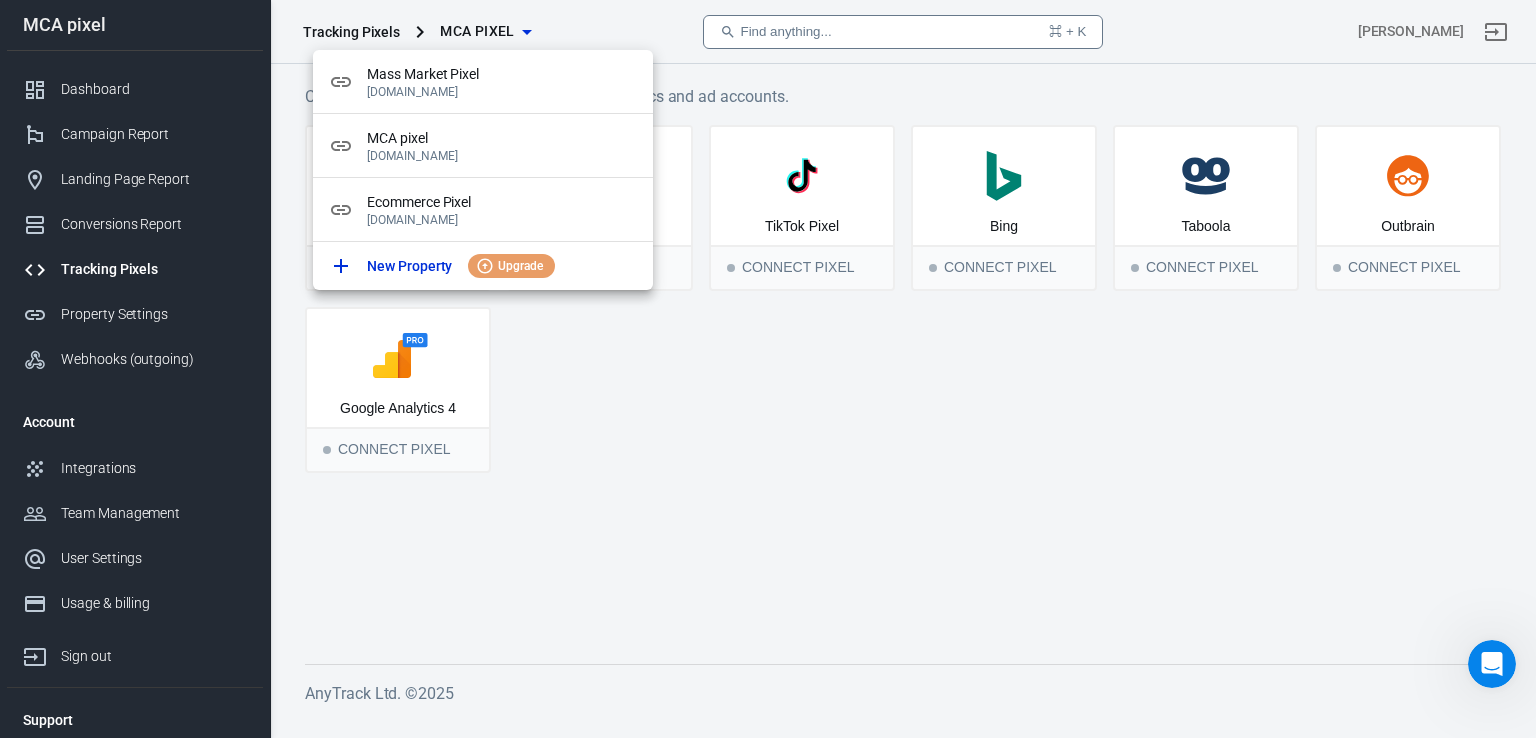 click 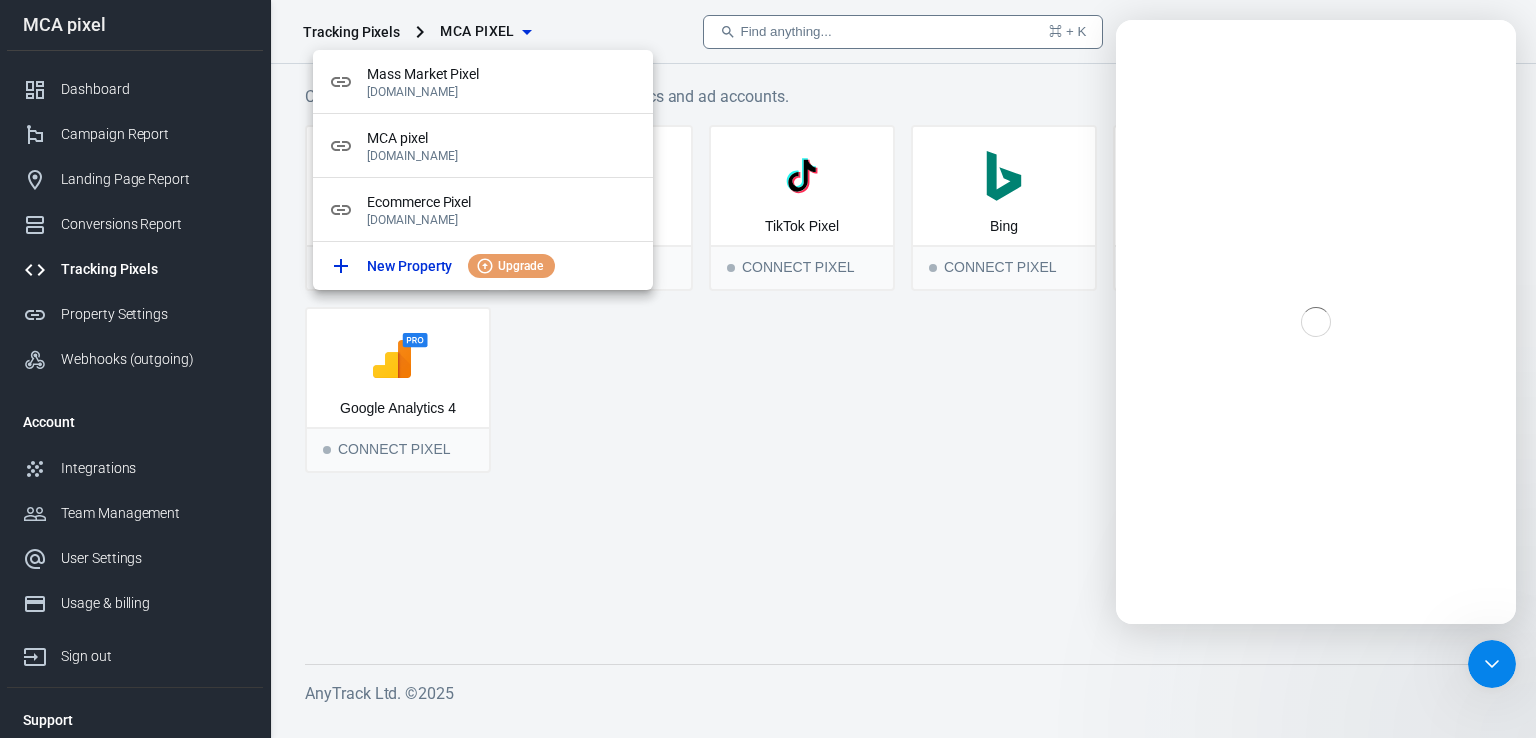 scroll, scrollTop: 0, scrollLeft: 0, axis: both 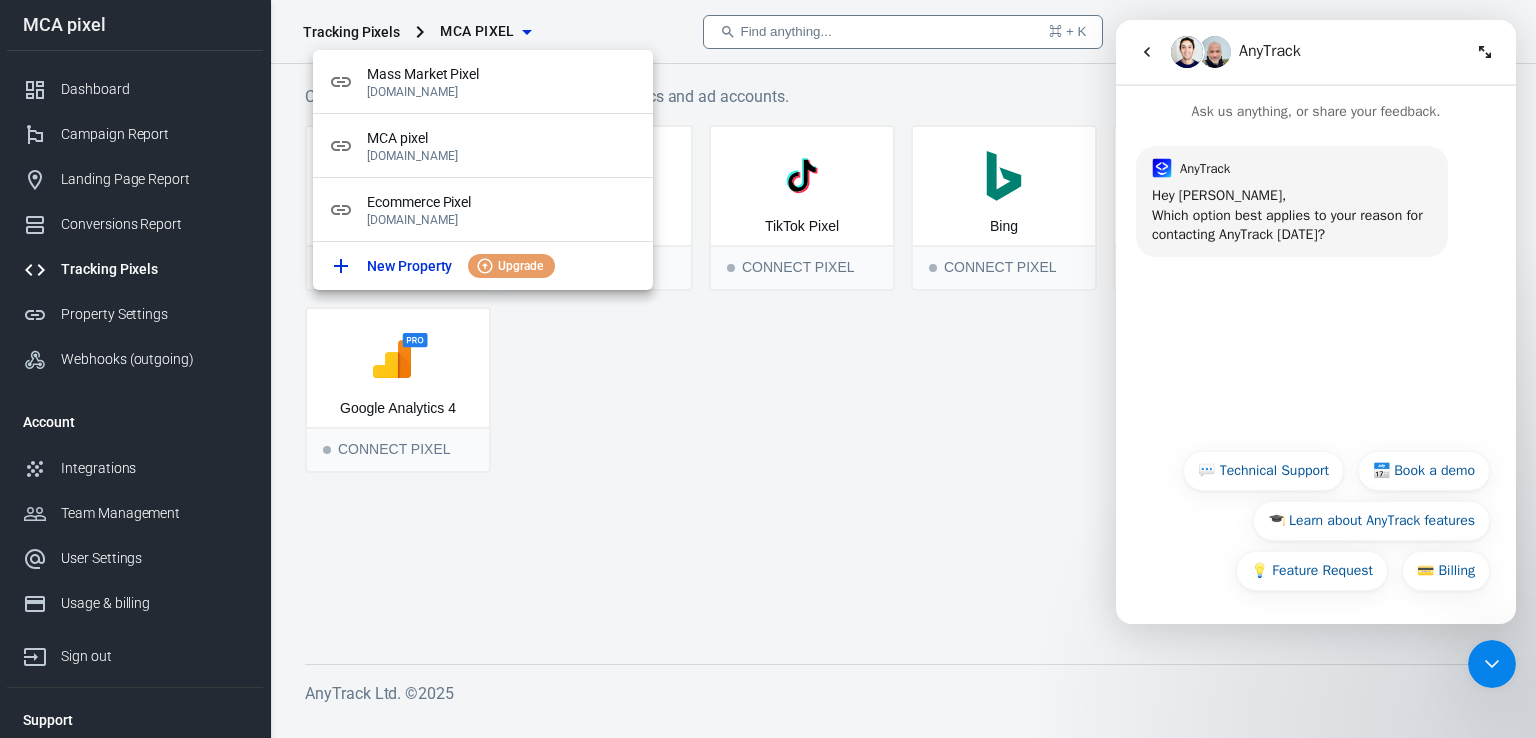 click on "Which option best applies to your reason for contacting AnyTrack [DATE]?" at bounding box center [1292, 225] 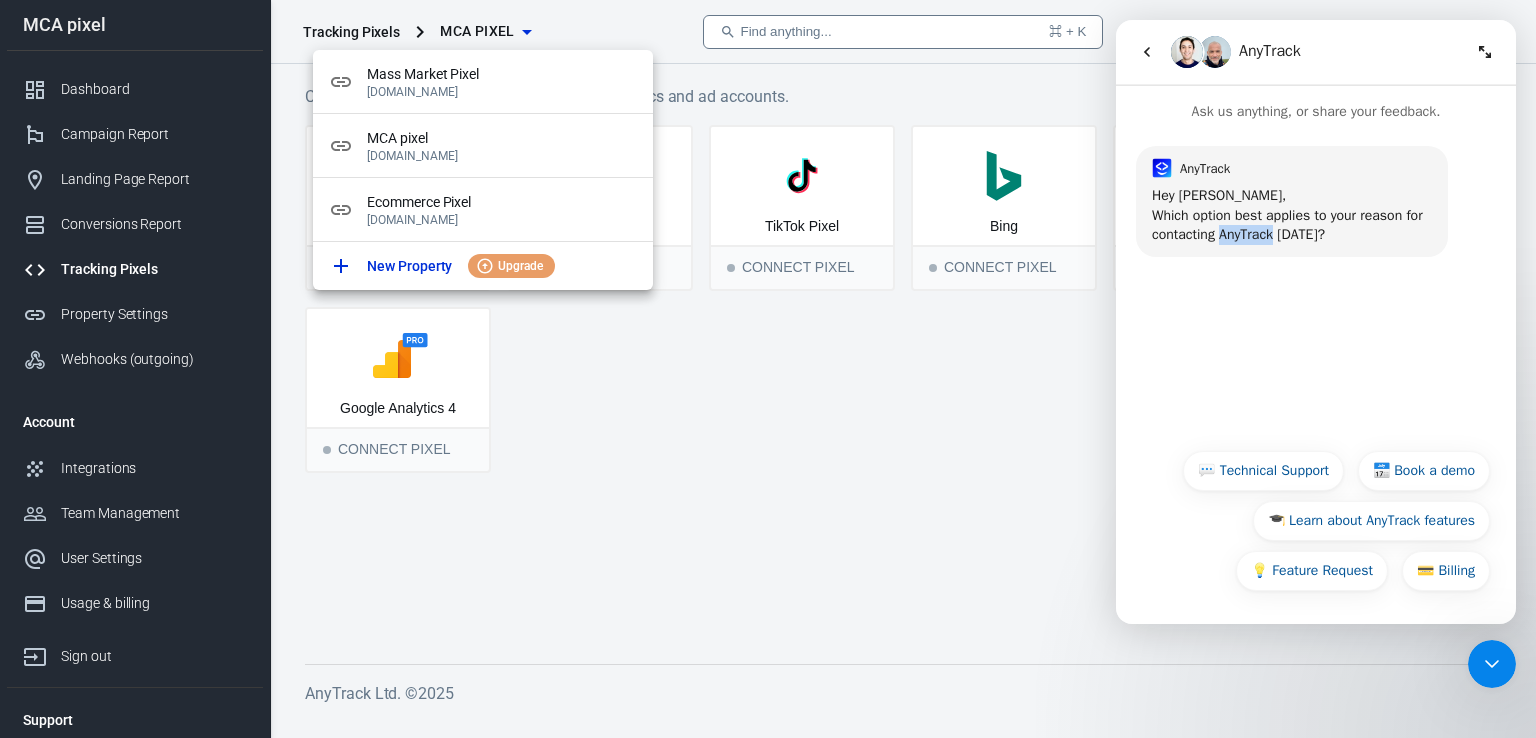 click on "Which option best applies to your reason for contacting AnyTrack [DATE]?" at bounding box center [1292, 225] 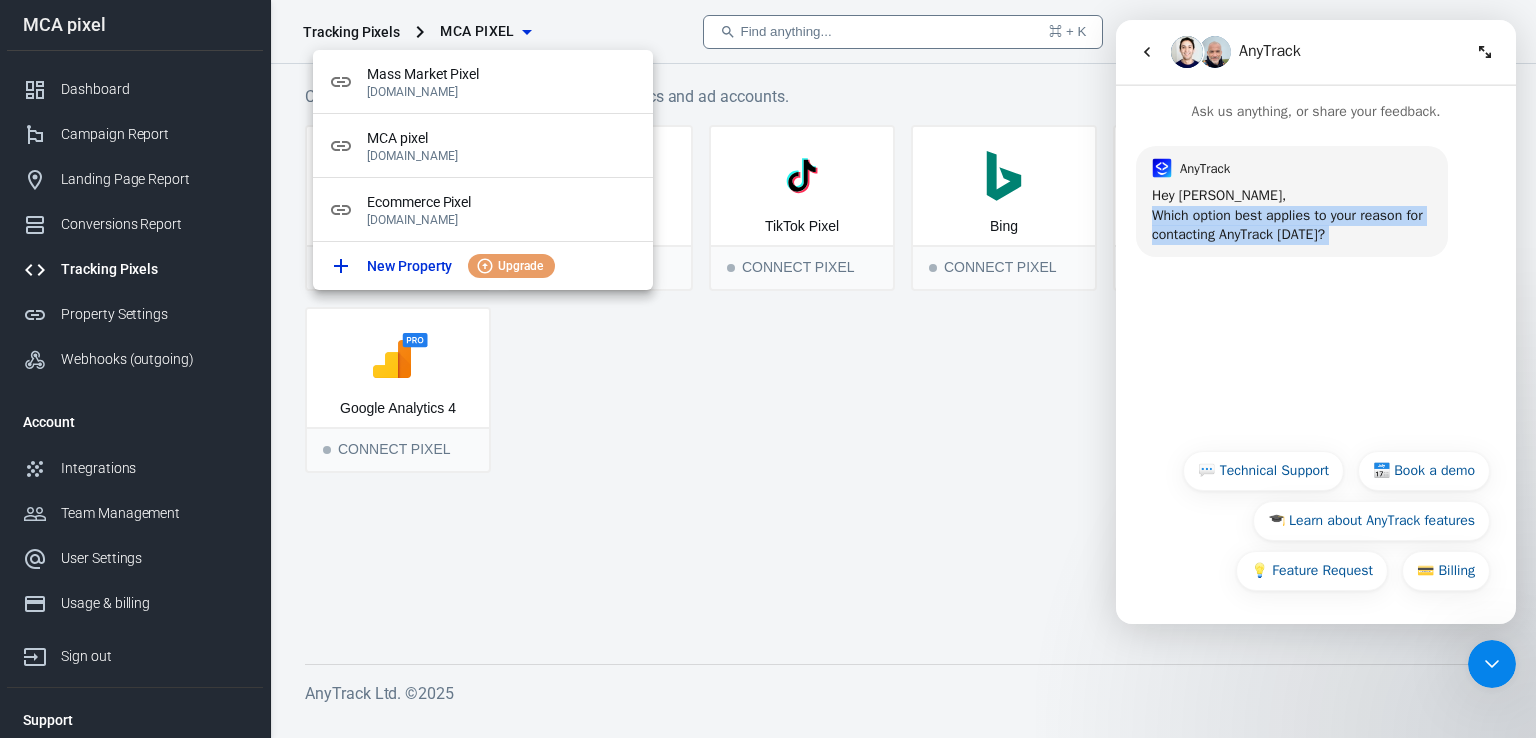 click on "Which option best applies to your reason for contacting AnyTrack [DATE]?" at bounding box center (1292, 225) 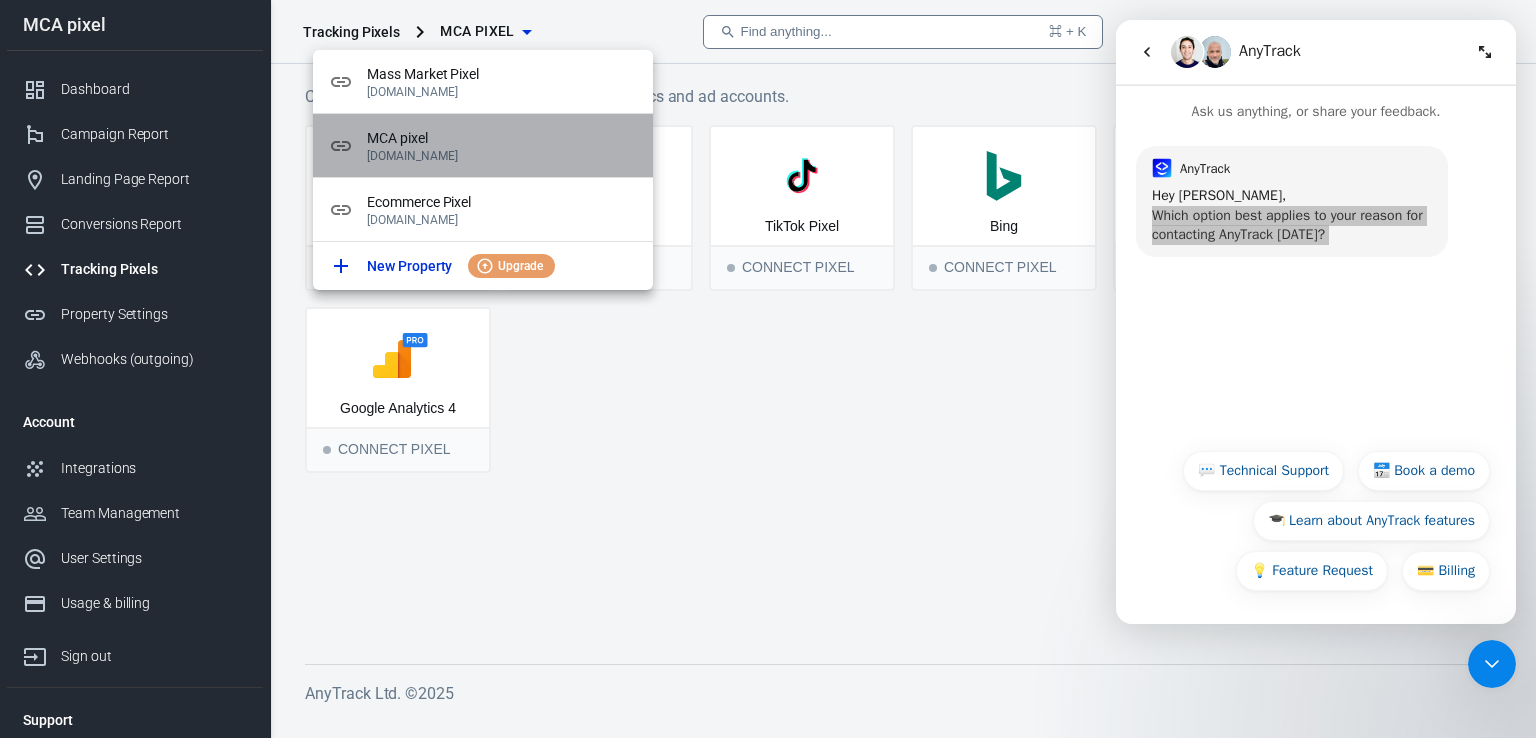 click on "MCA pixel" at bounding box center (502, 138) 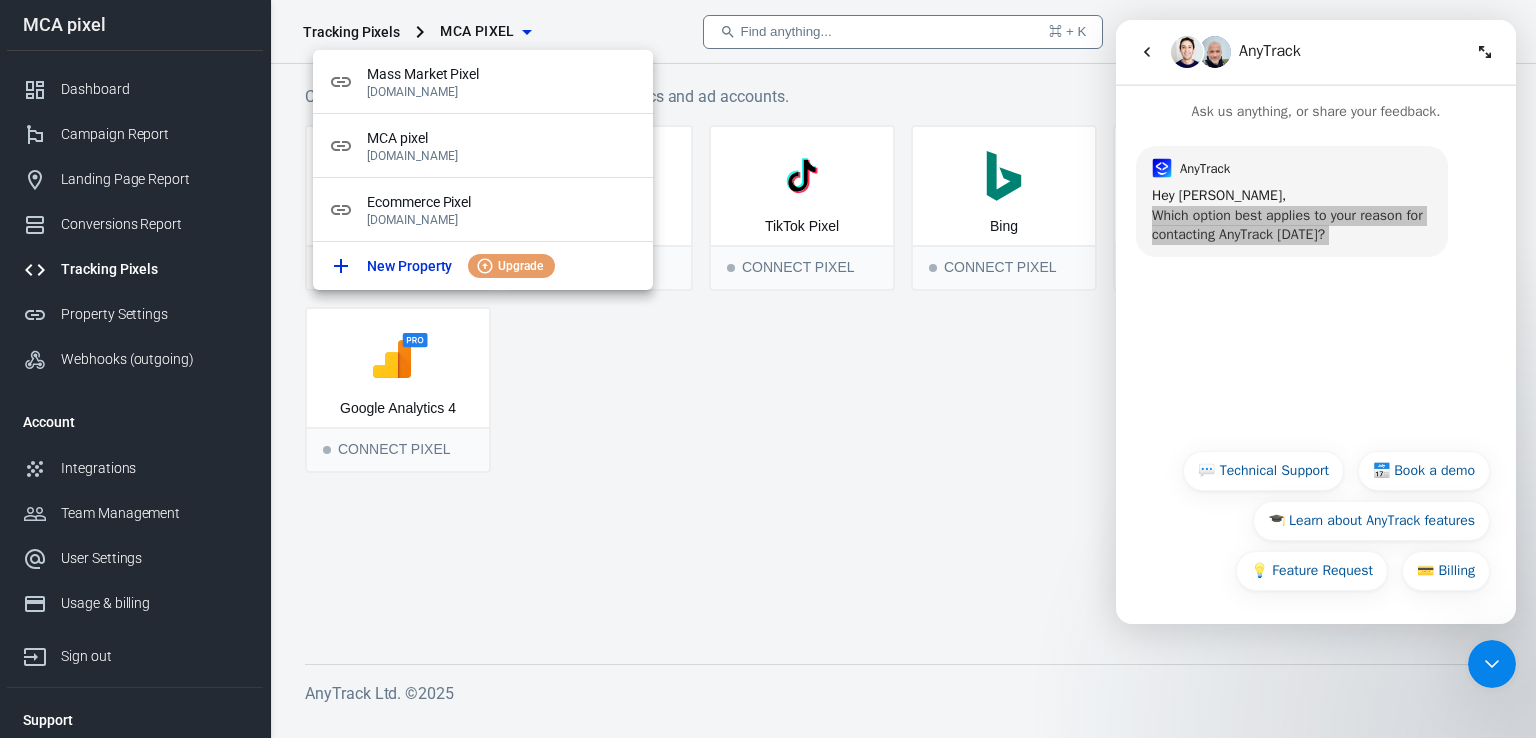 click at bounding box center (768, 369) 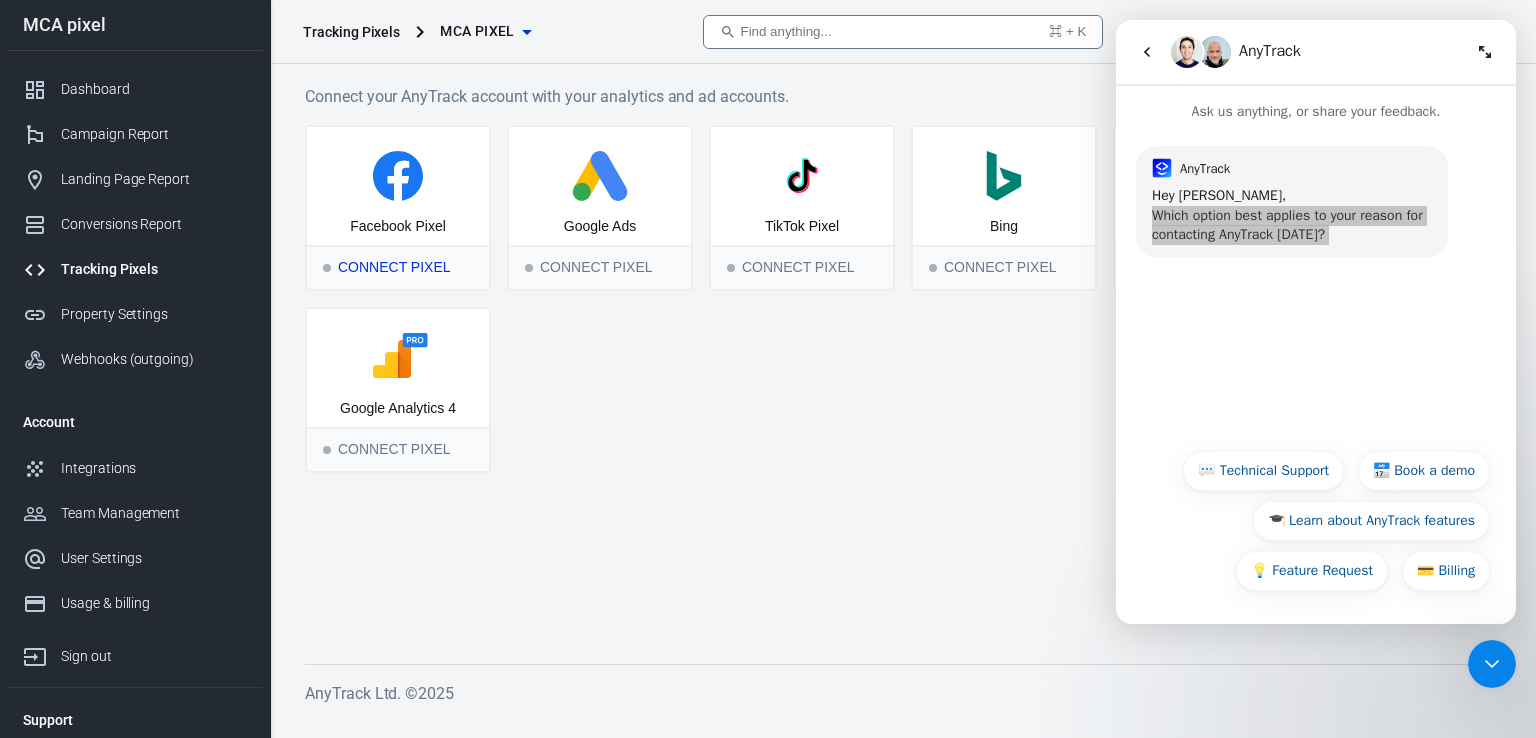 click on "Connect Pixel" at bounding box center [398, 267] 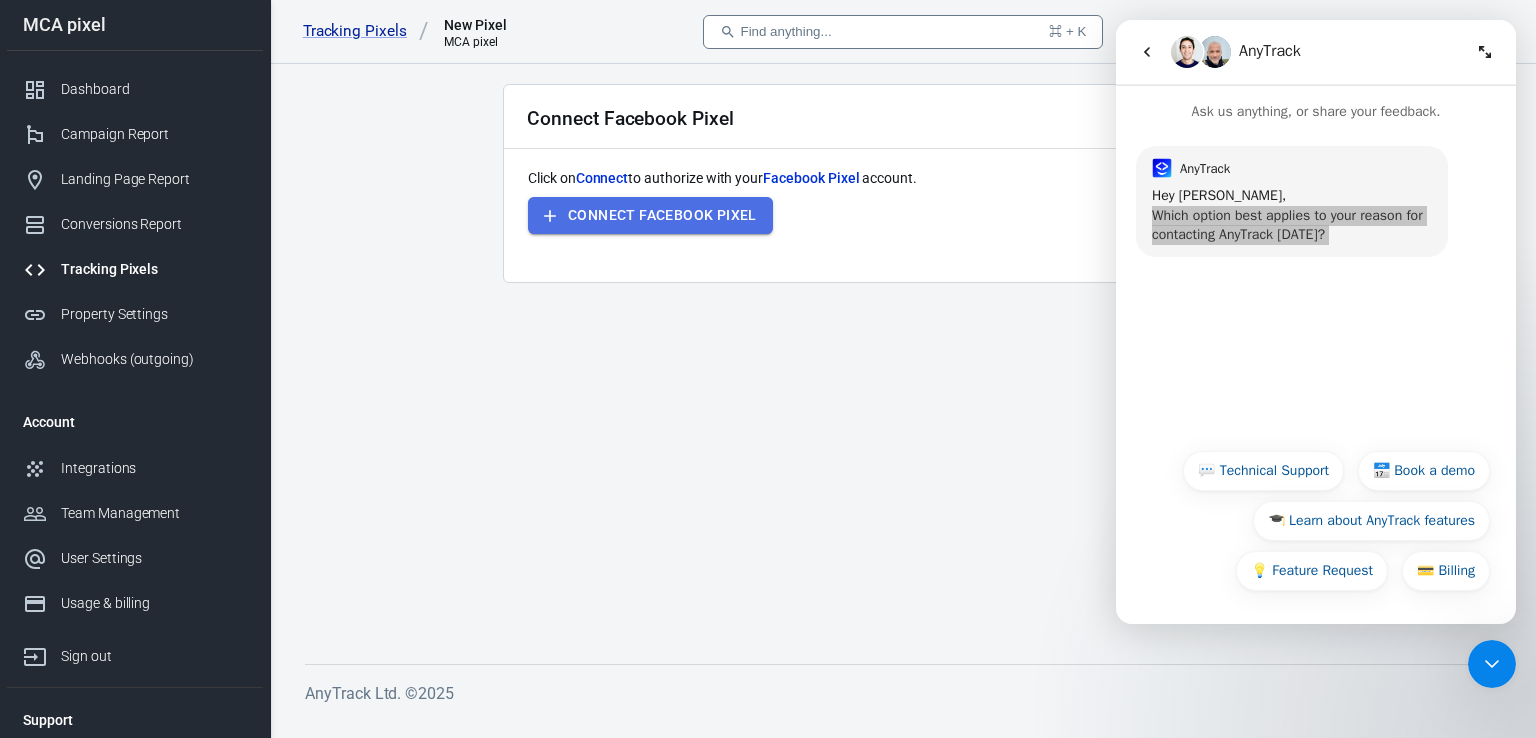click on "Connect Facebook Pixel" at bounding box center [650, 215] 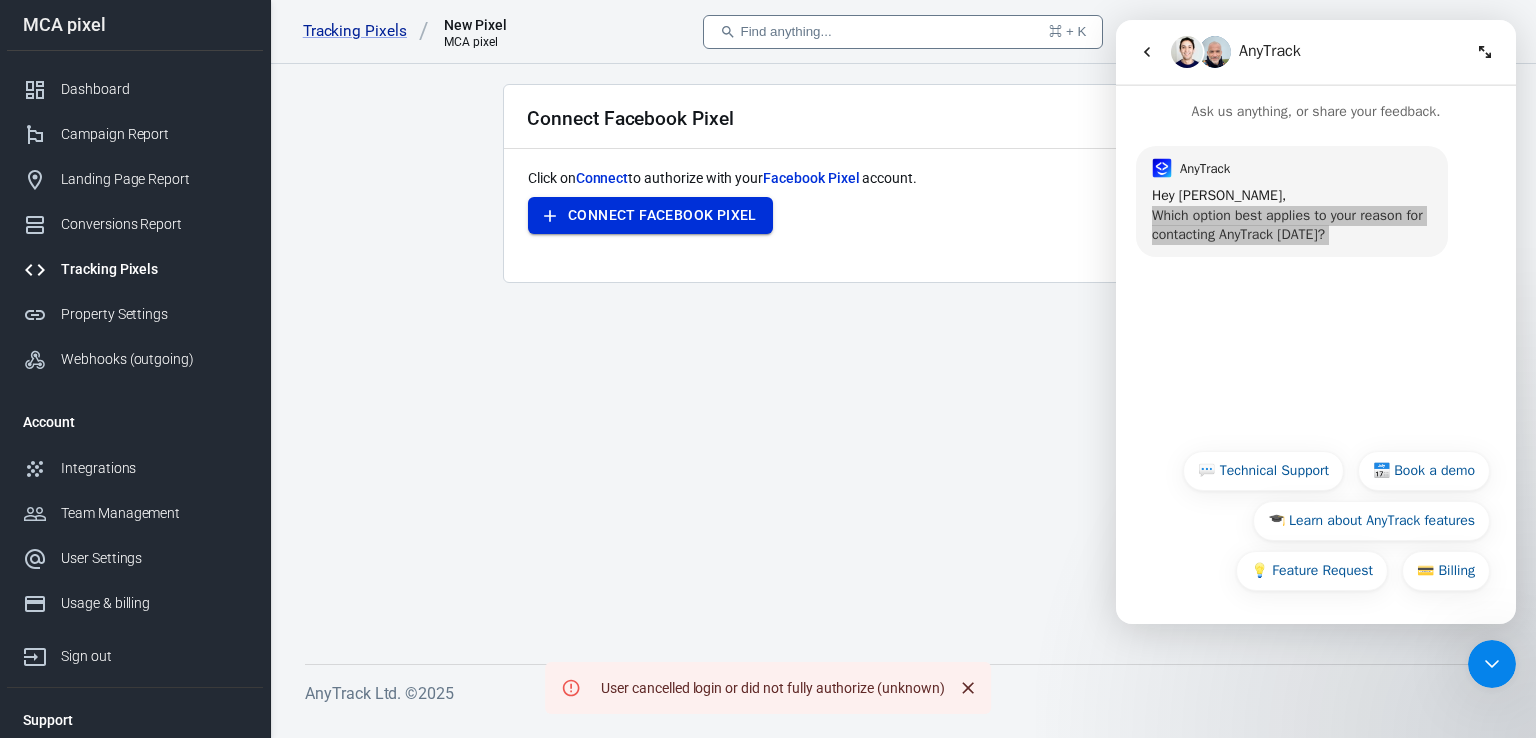 click on "Connect Facebook Pixel" at bounding box center [662, 215] 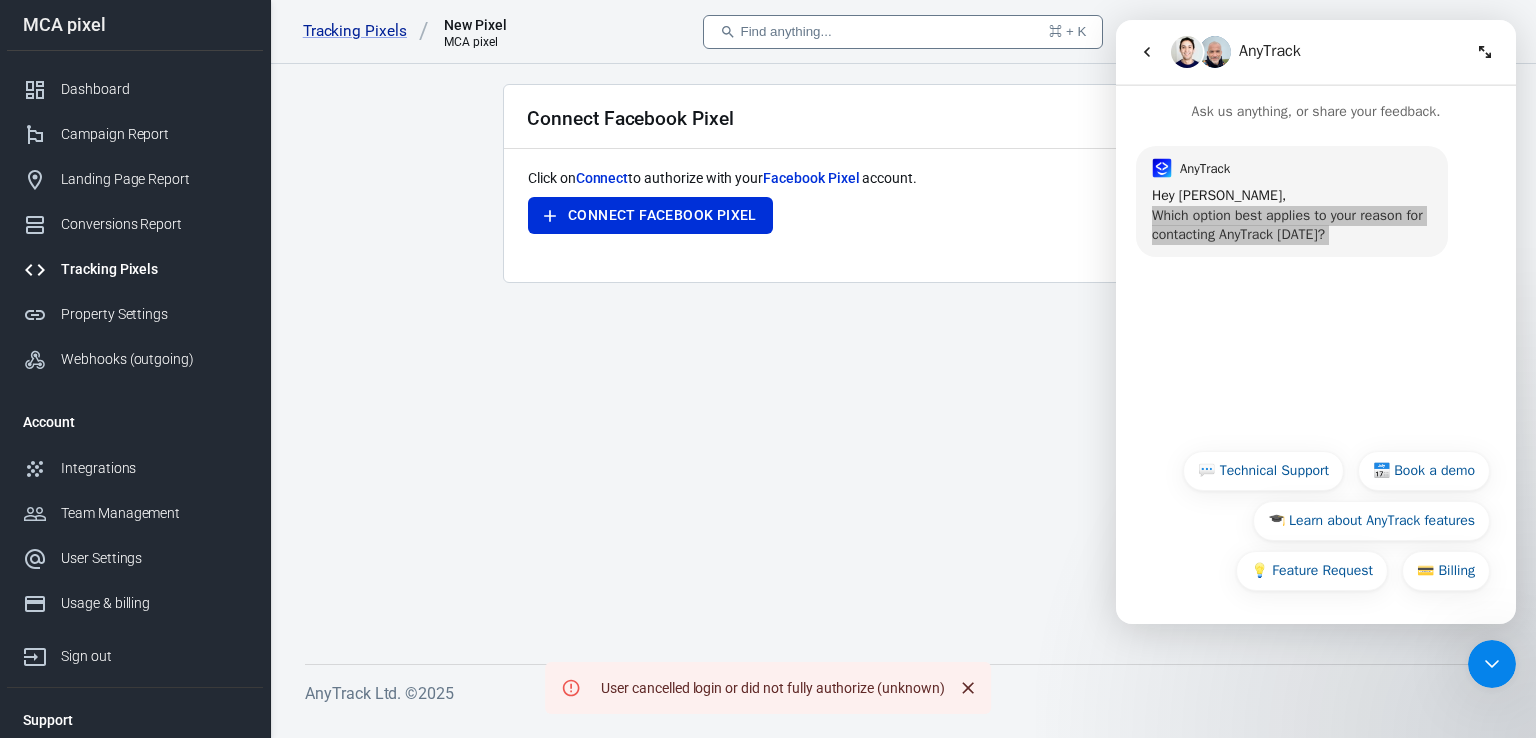 click on "Connect Facebook Pixel Click on  Connect  to authorize with your  Facebook Pixel   account. Connect Facebook Pixel" at bounding box center [903, 358] 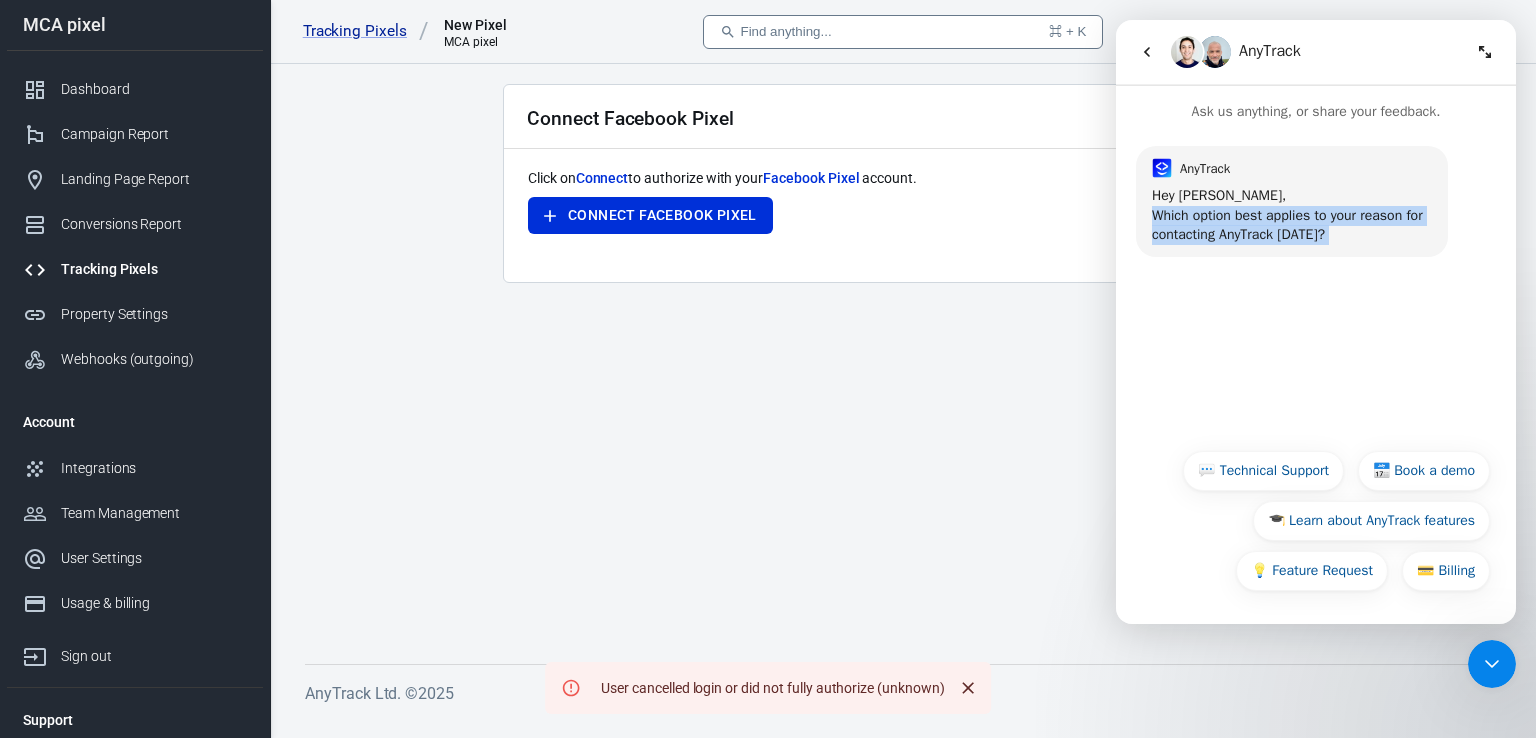 click 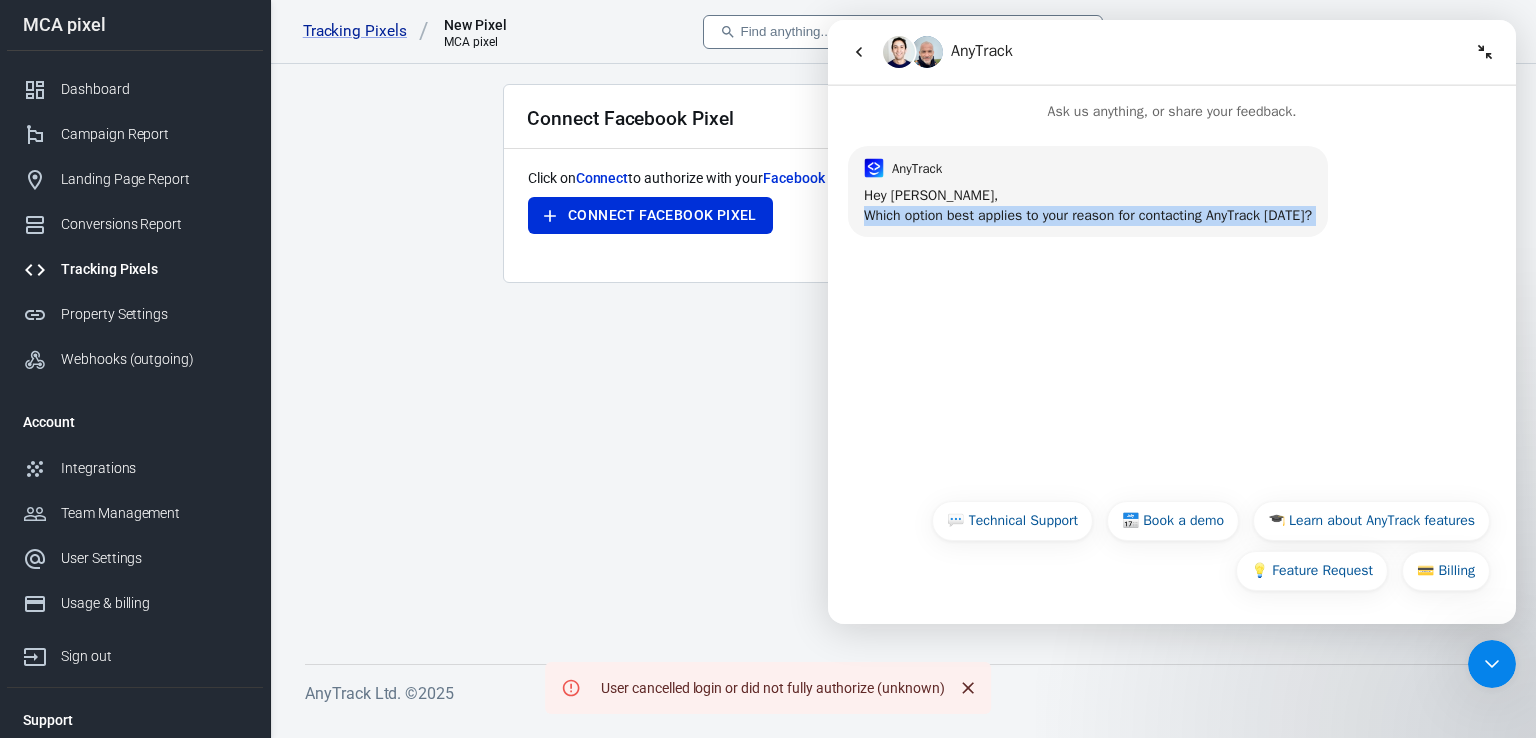 click 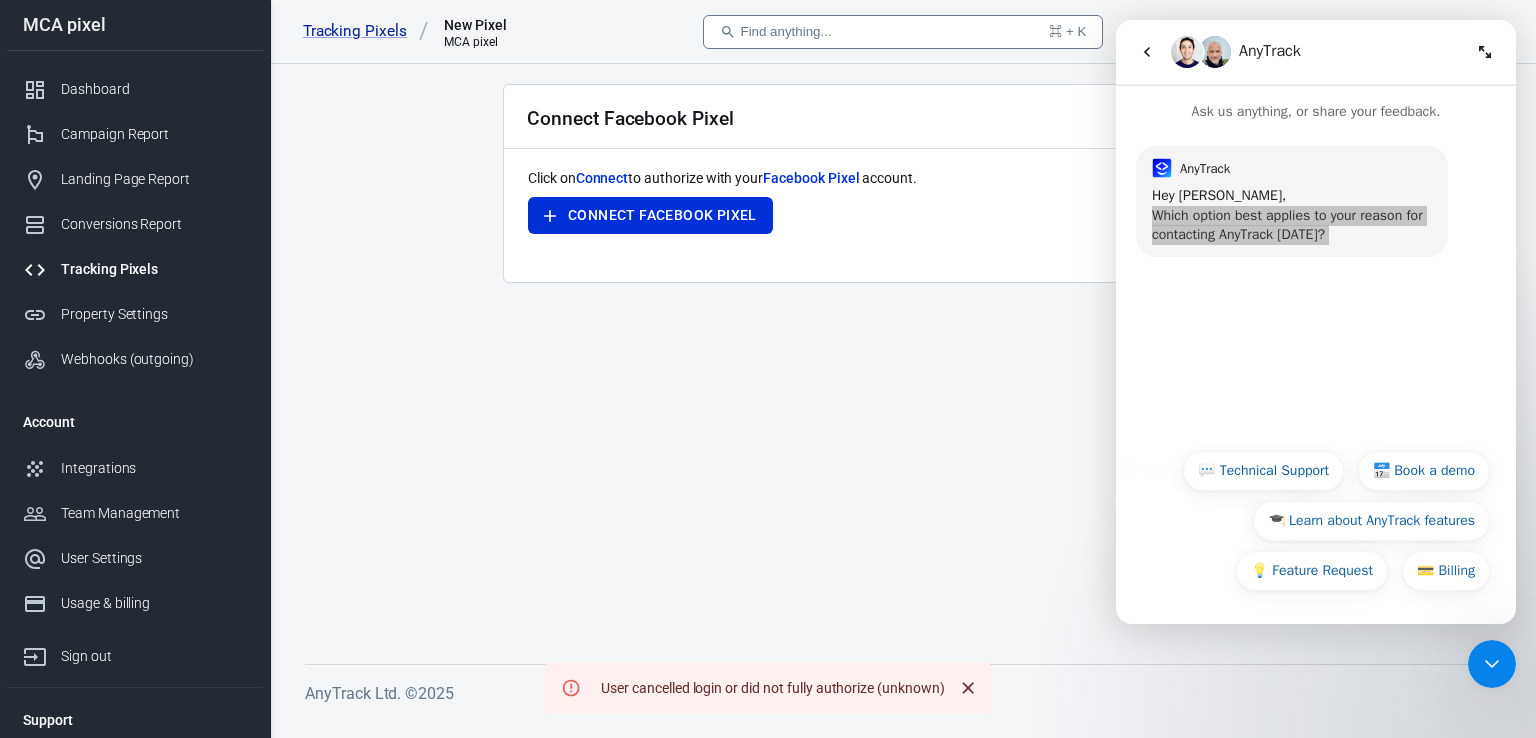 click on "Connect Facebook Pixel Click on  Connect  to authorize with your  Facebook Pixel   account. Connect Facebook Pixel" at bounding box center [903, 358] 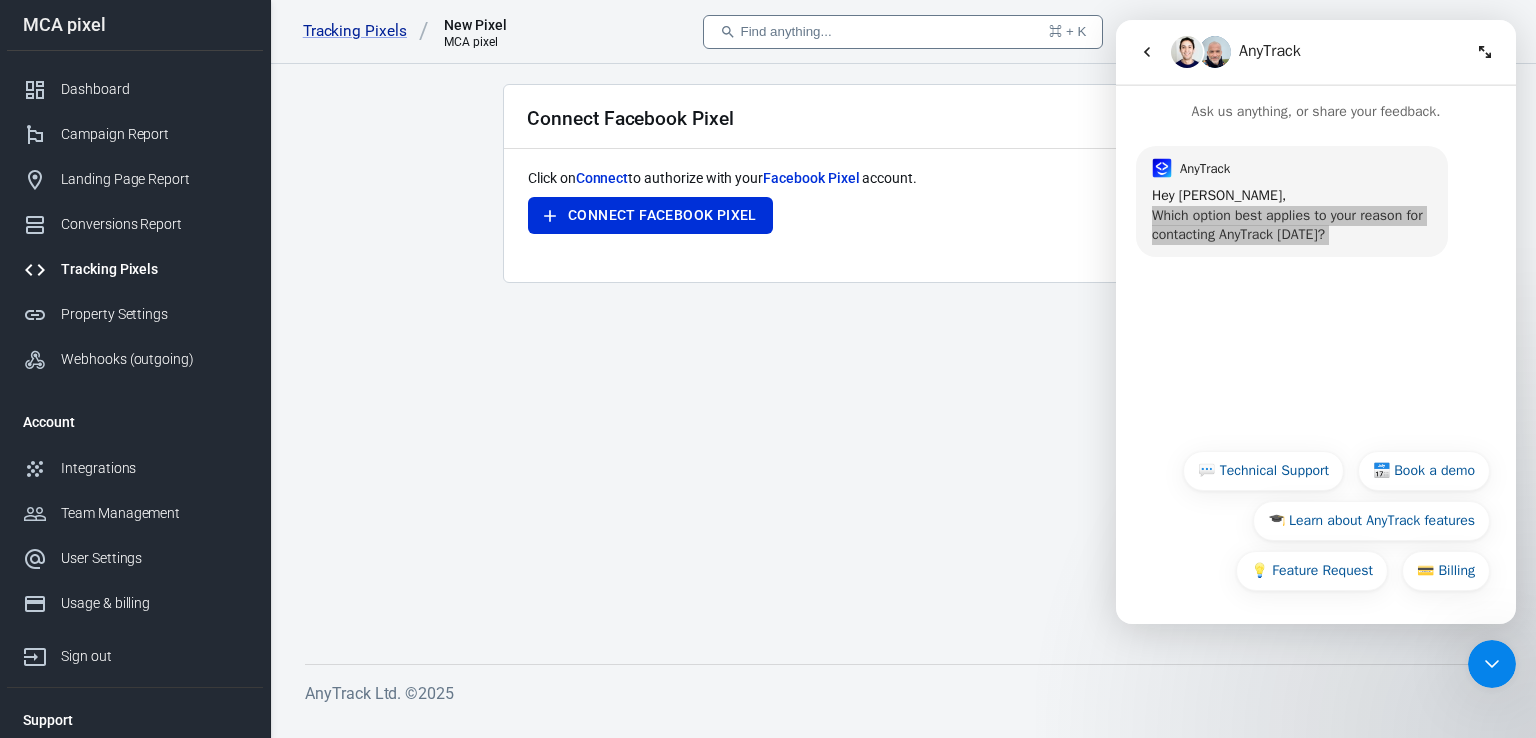 click 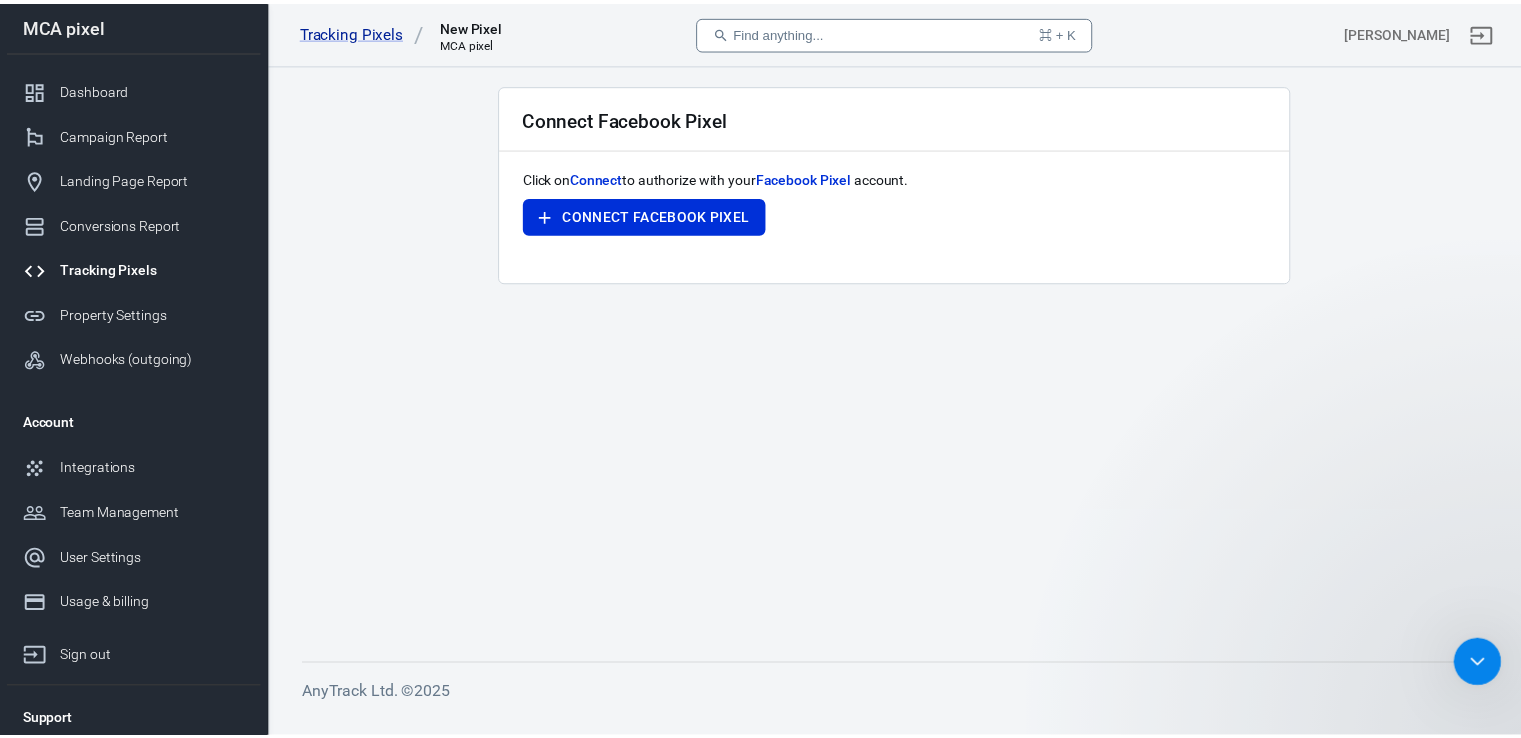 scroll, scrollTop: 0, scrollLeft: 0, axis: both 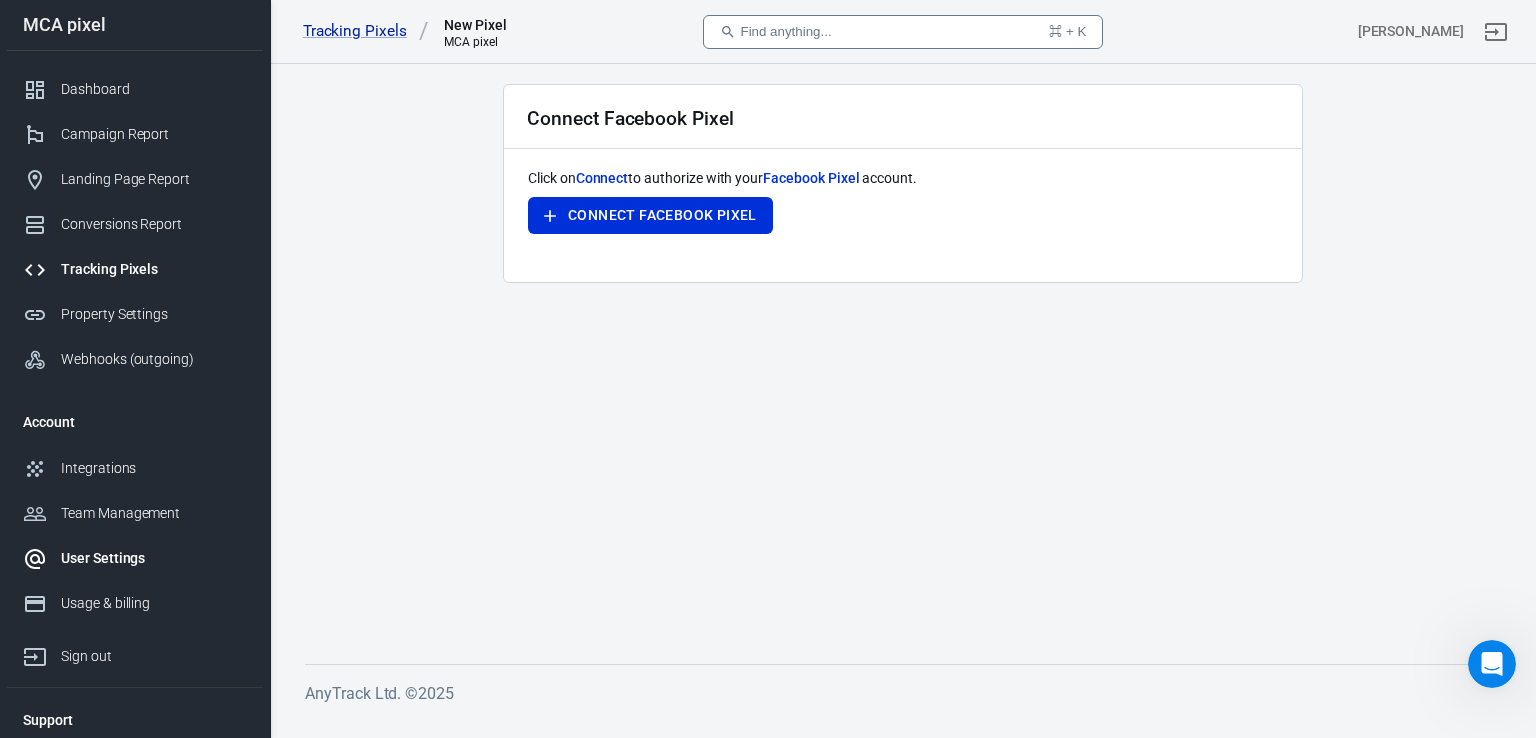 click on "User Settings" at bounding box center [135, 558] 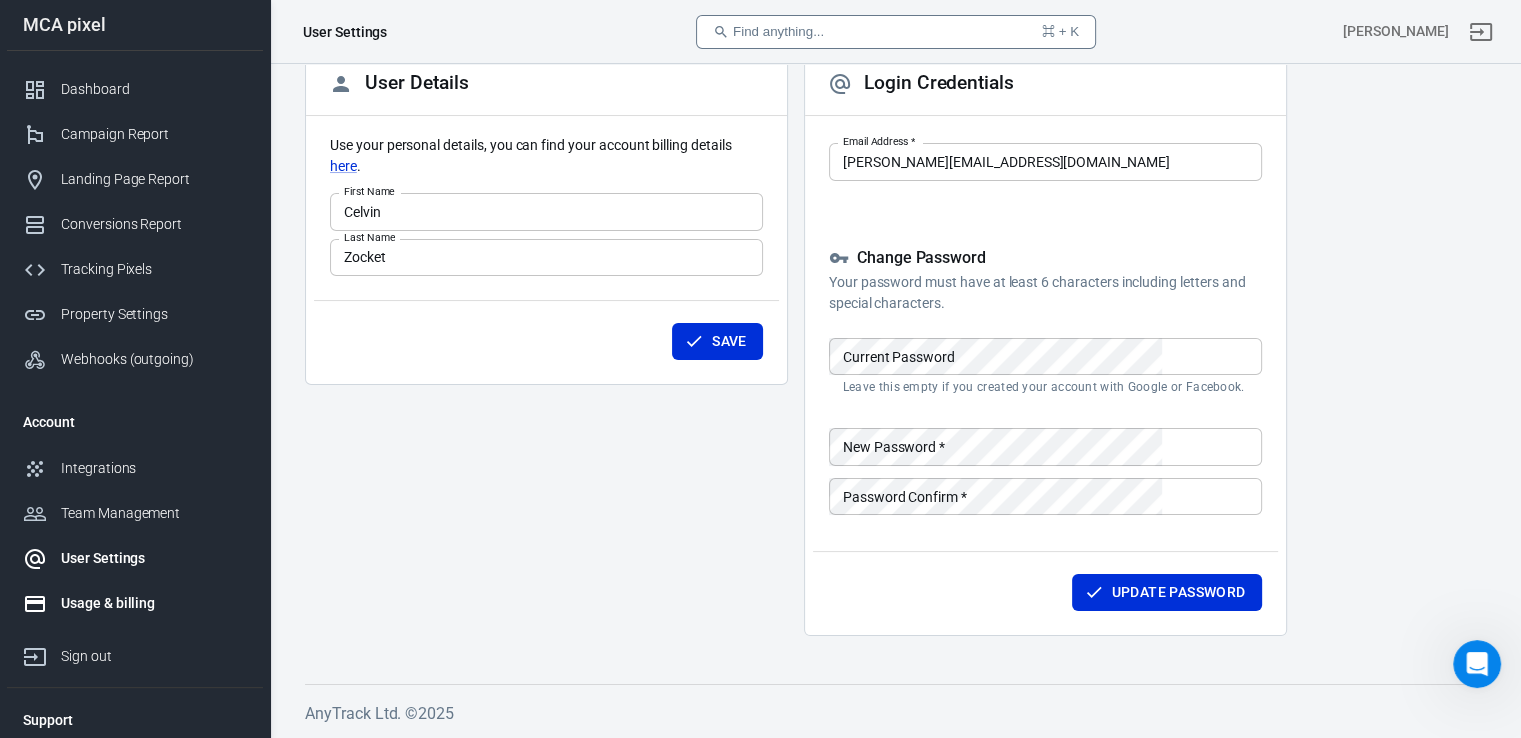 scroll, scrollTop: 142, scrollLeft: 0, axis: vertical 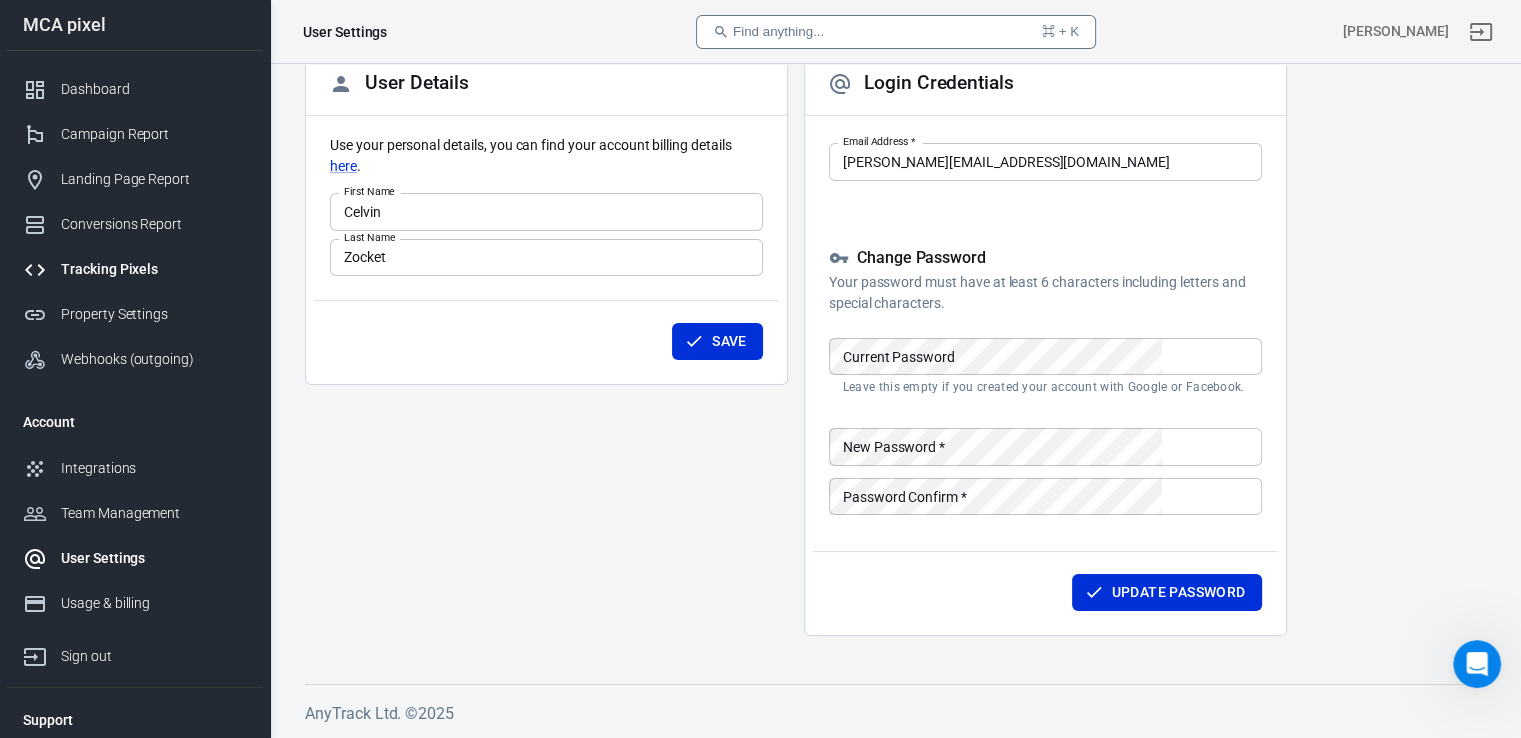 click on "Tracking Pixels" at bounding box center [135, 269] 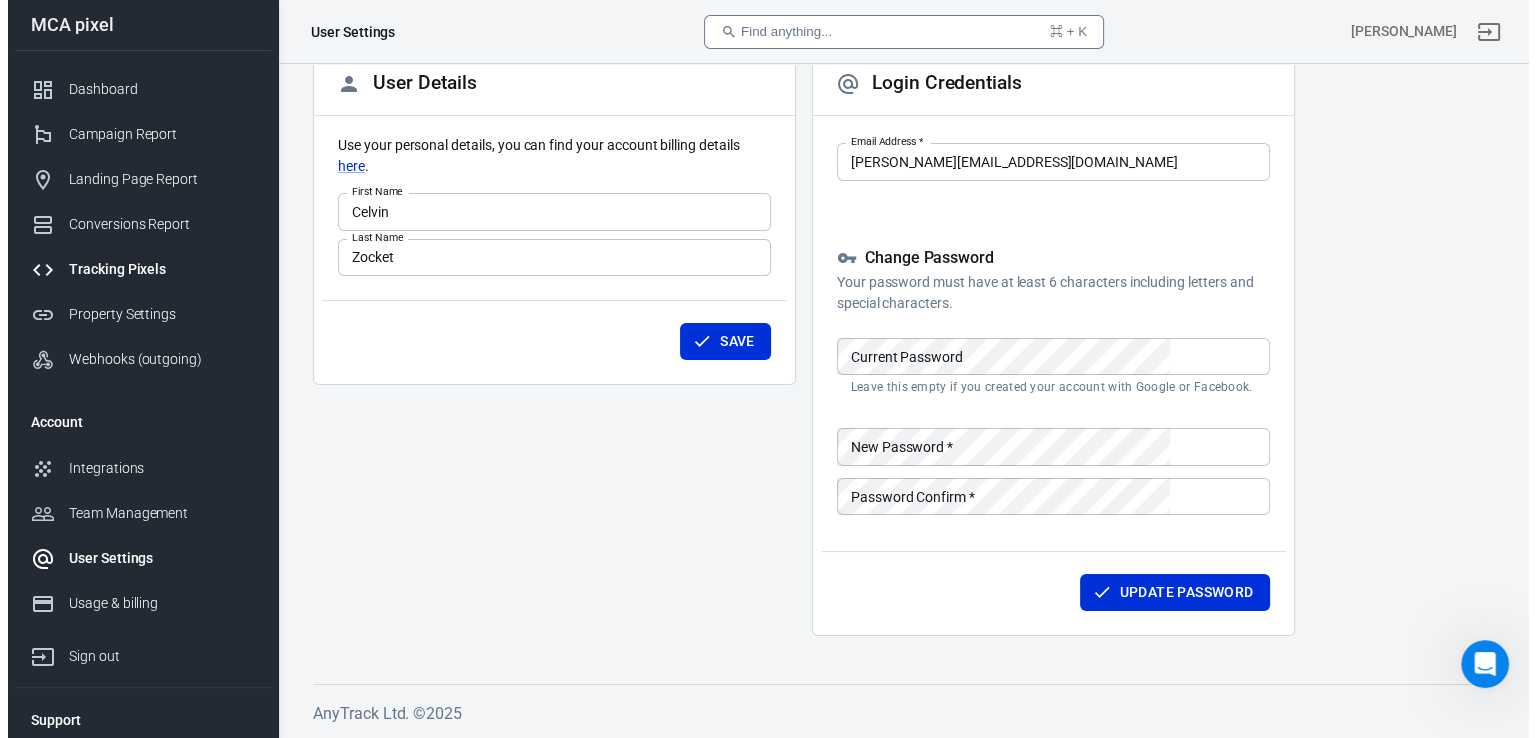scroll, scrollTop: 0, scrollLeft: 0, axis: both 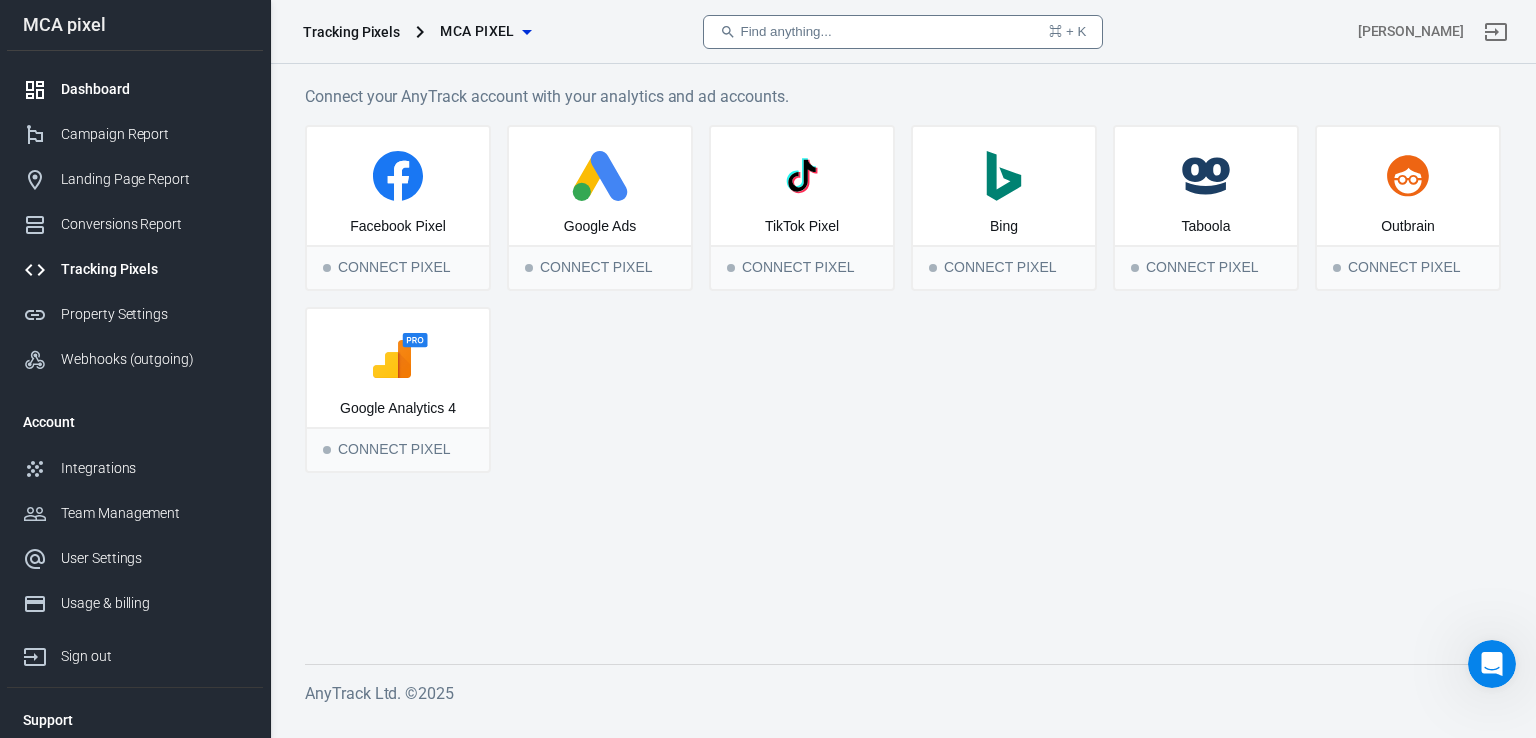 click on "Dashboard" at bounding box center (154, 89) 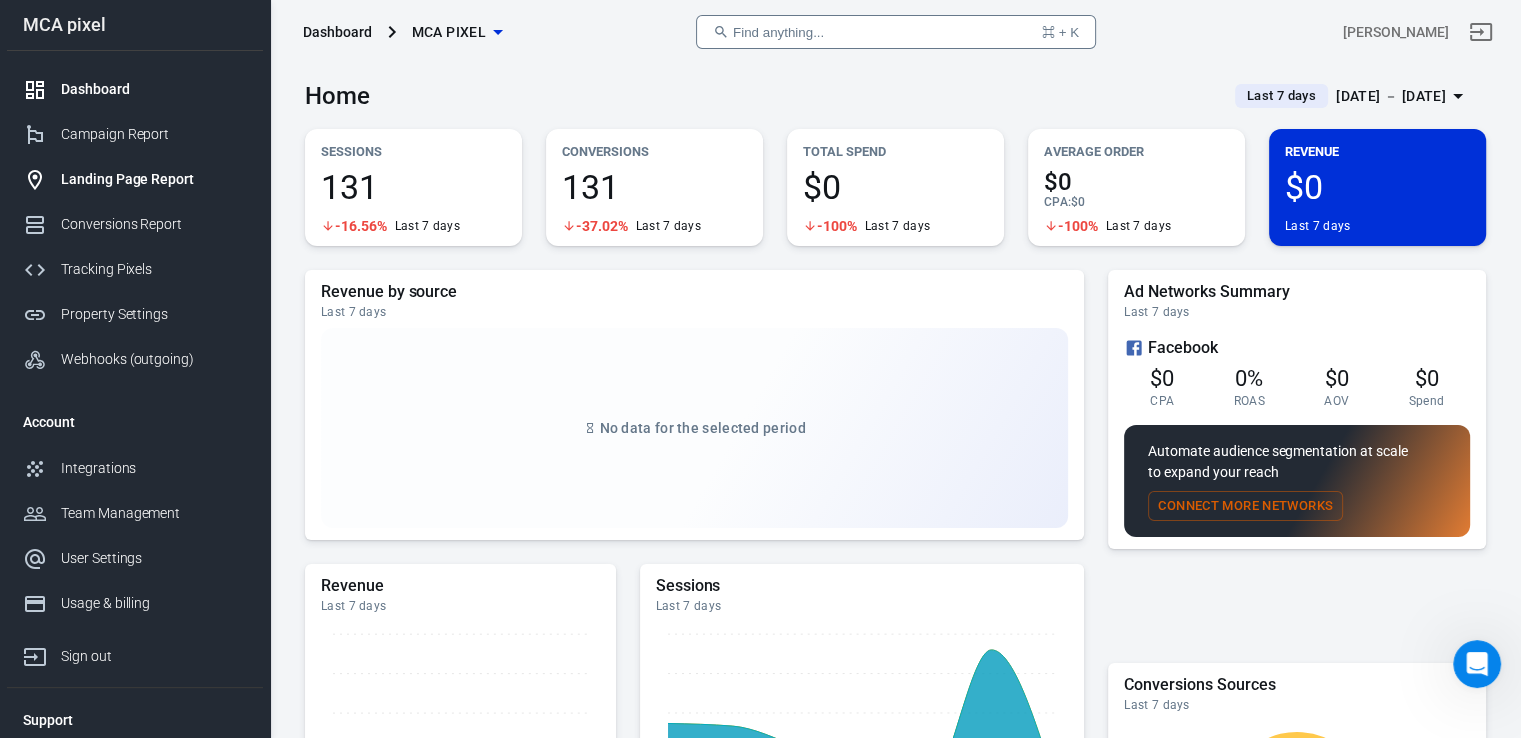 click on "Landing Page Report" at bounding box center (154, 179) 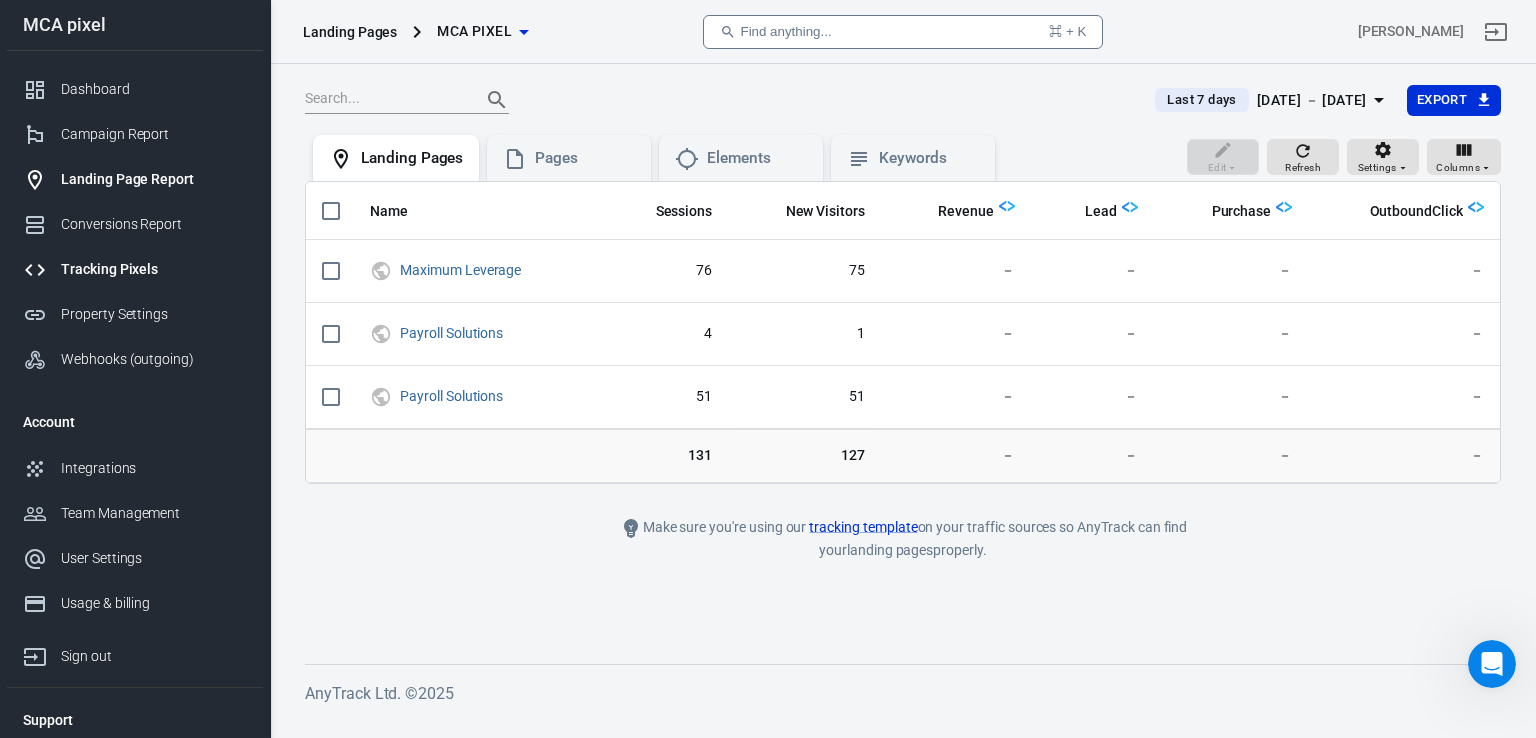 click on "Tracking Pixels" at bounding box center [135, 269] 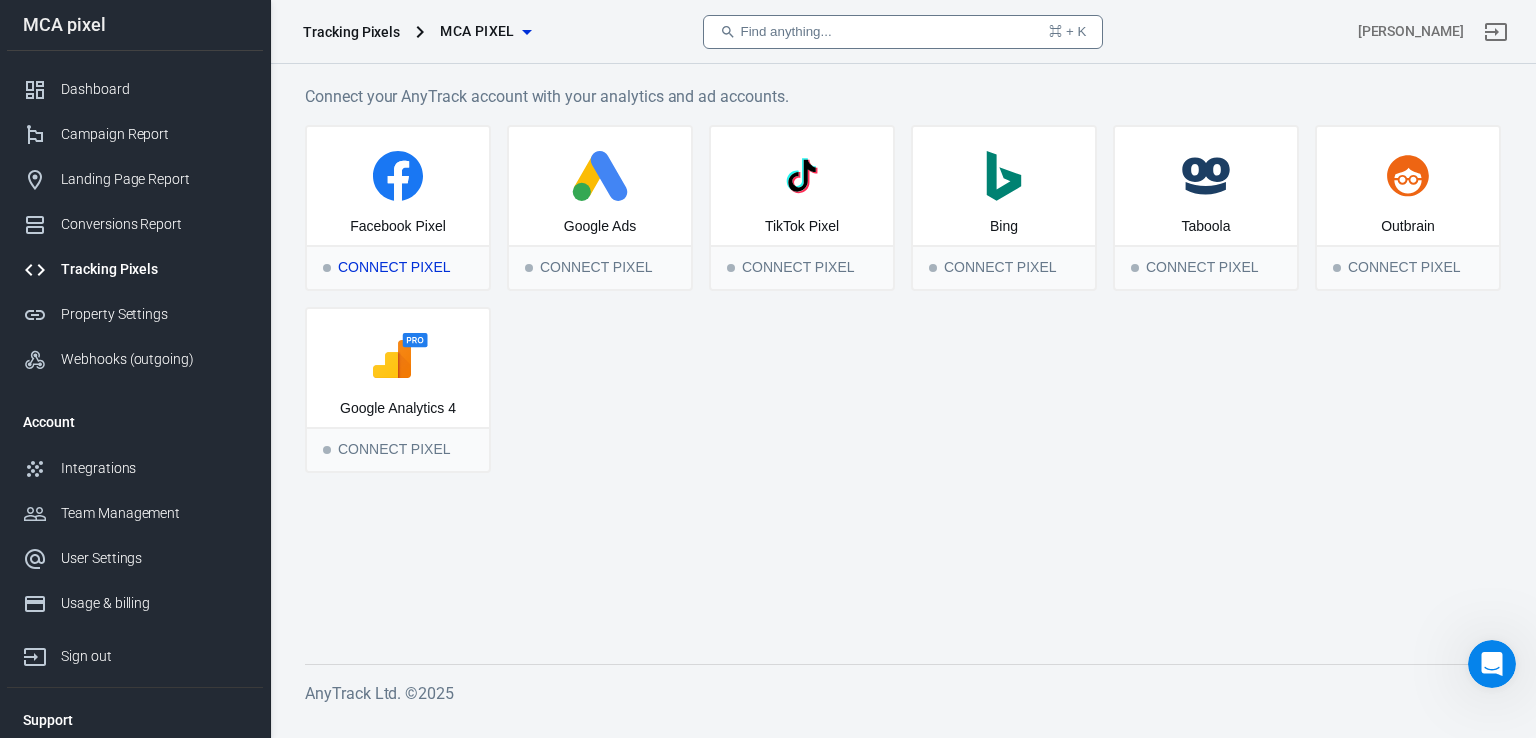 click on "Connect Pixel" at bounding box center [398, 267] 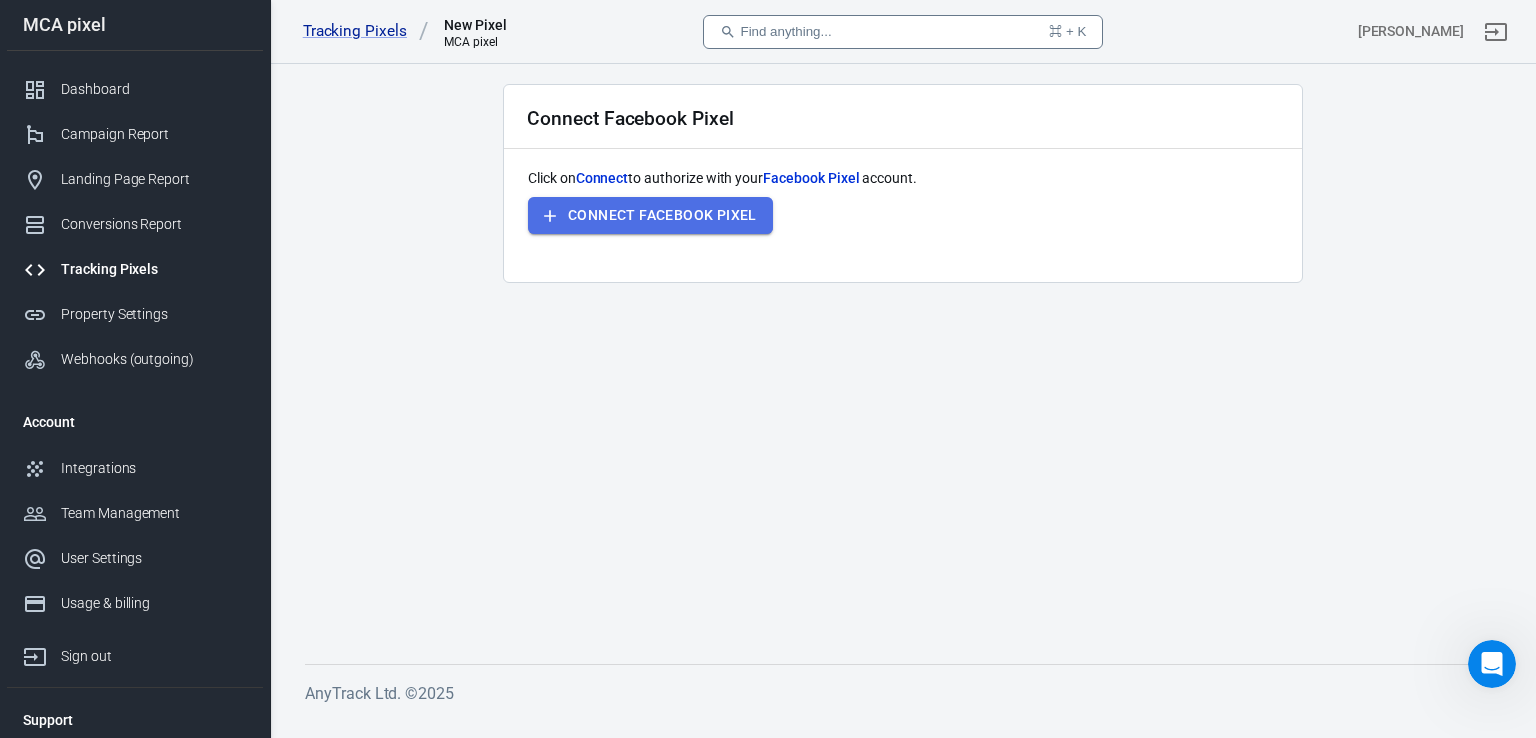 click on "Connect Facebook Pixel" at bounding box center (650, 215) 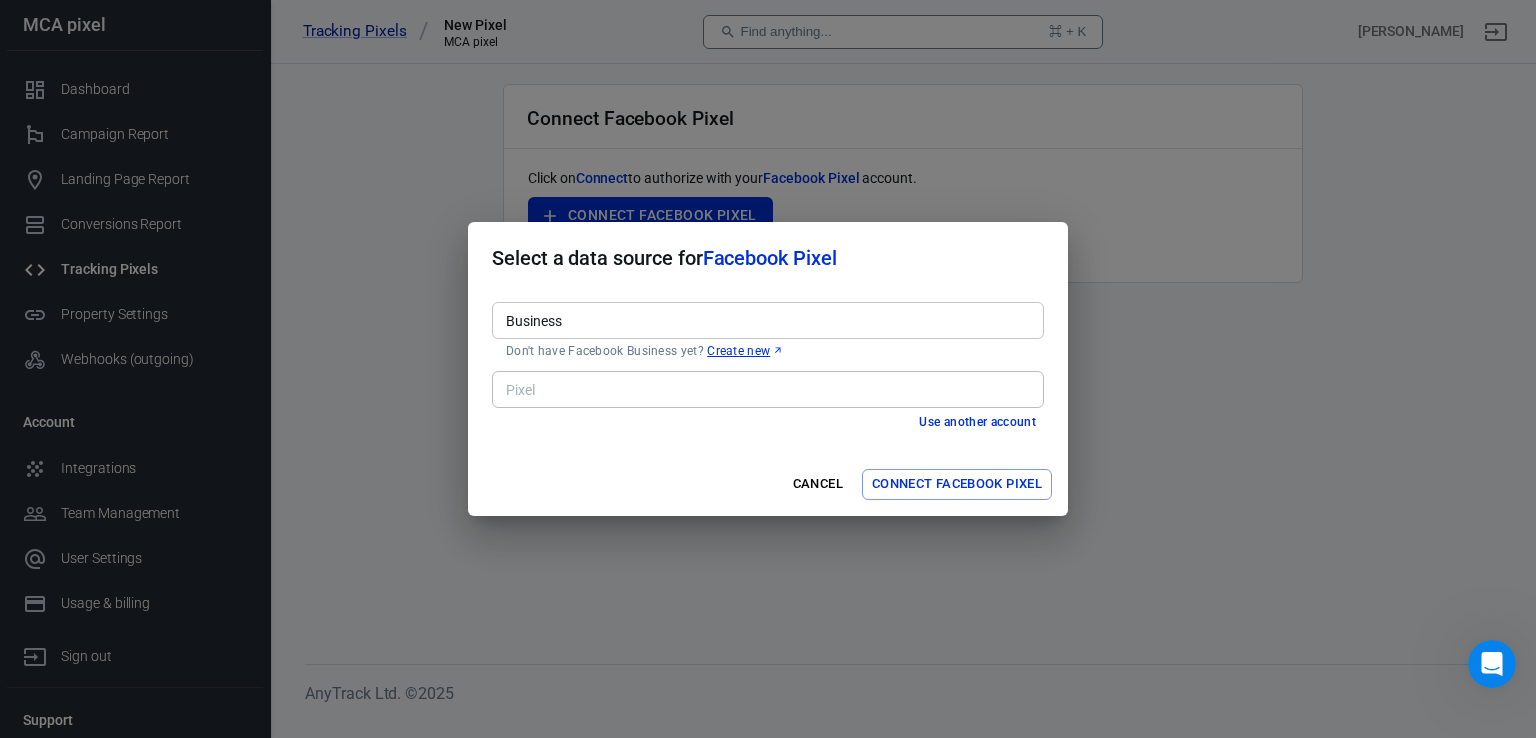 click on "Business" at bounding box center (768, 320) 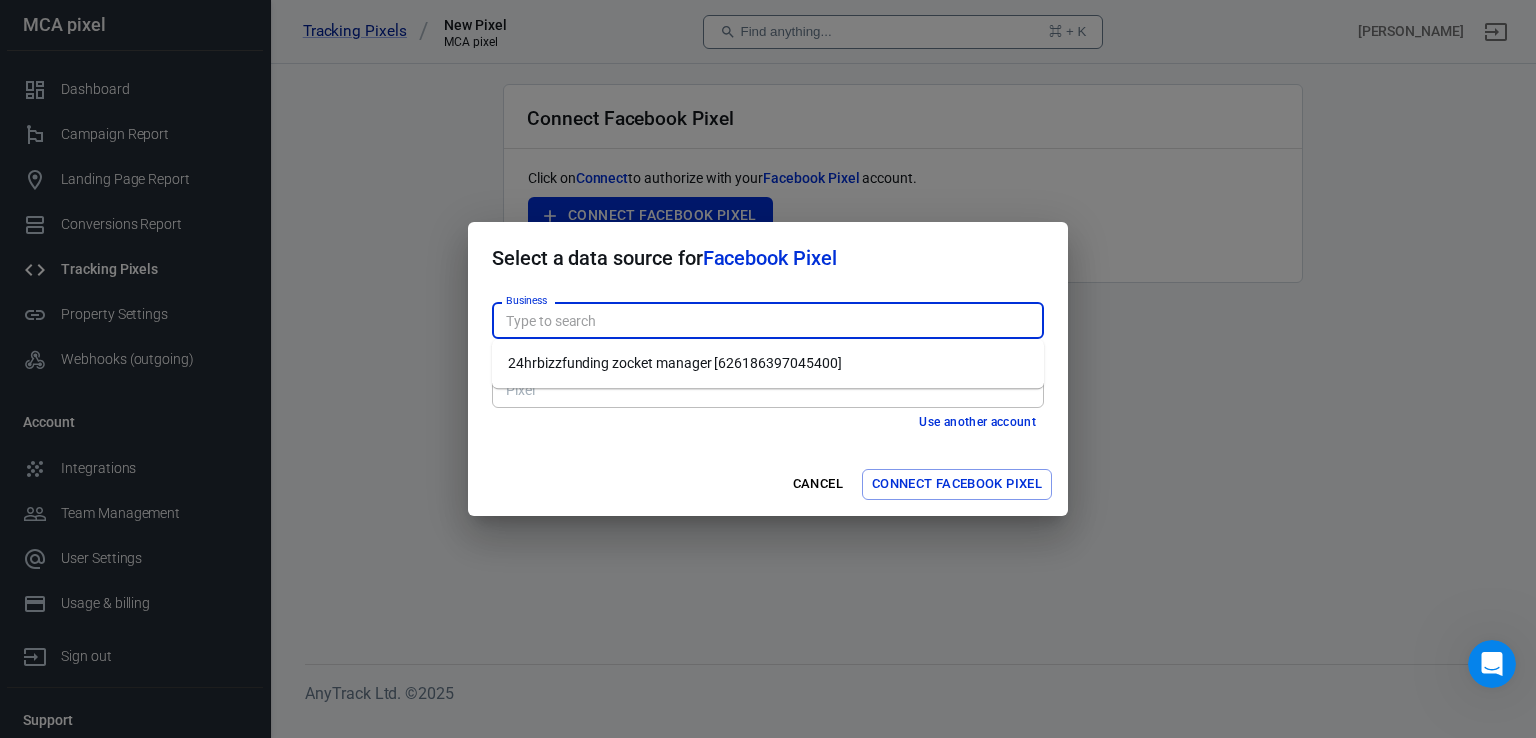 click on "24hrbizzfunding zocket manager [626186397045400]" at bounding box center [768, 363] 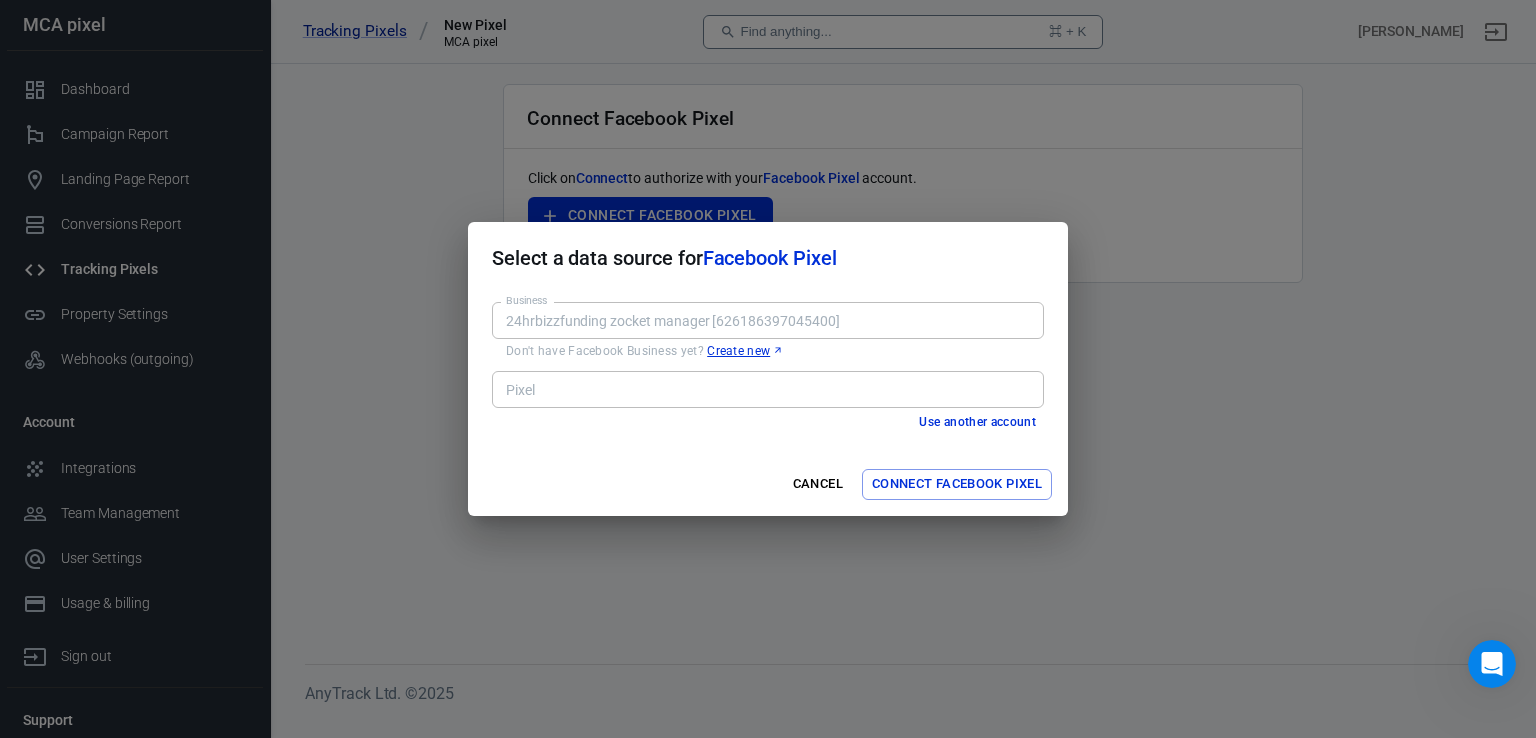 click on "Pixel" at bounding box center [766, 389] 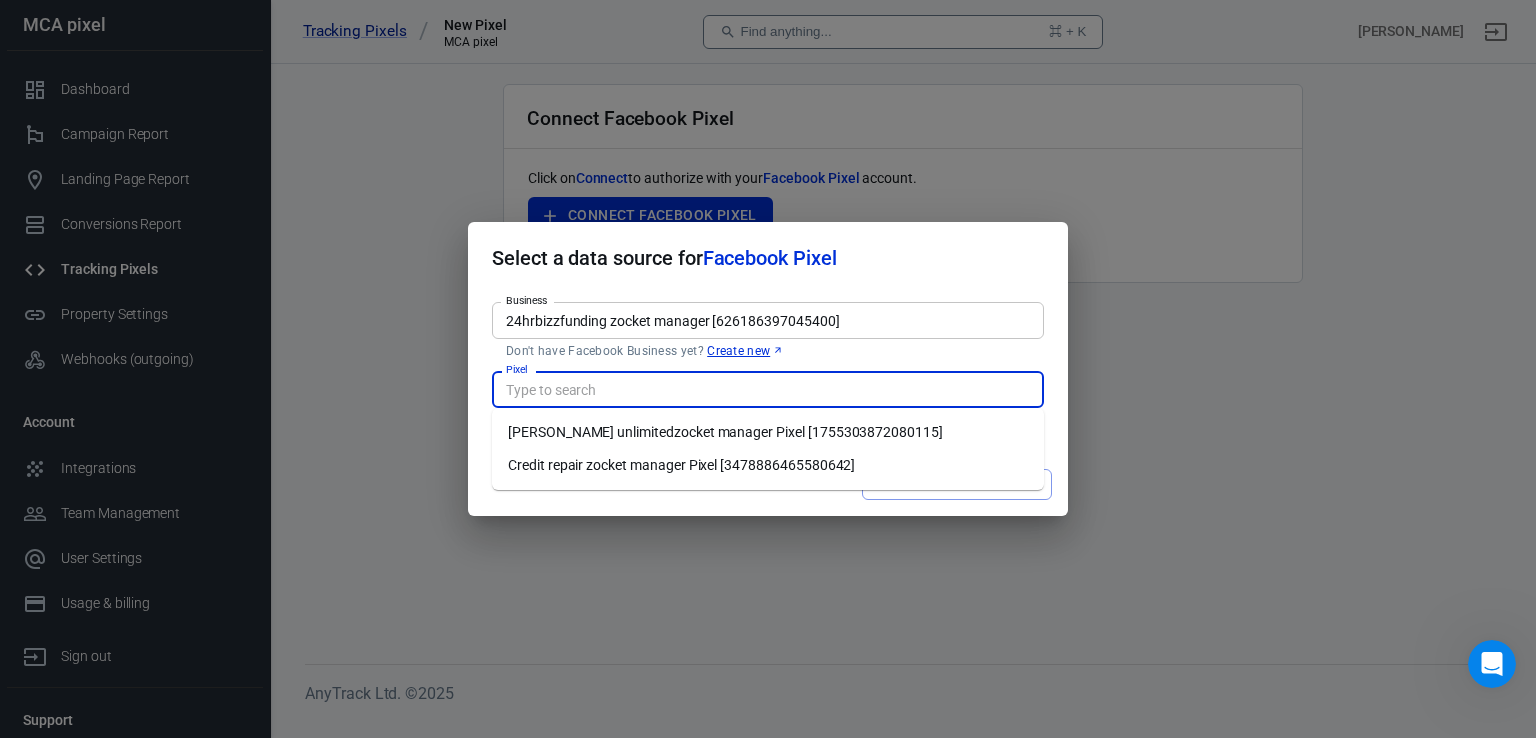 click on "24hrbizzfunding zocket manager [626186397045400]" at bounding box center [766, 320] 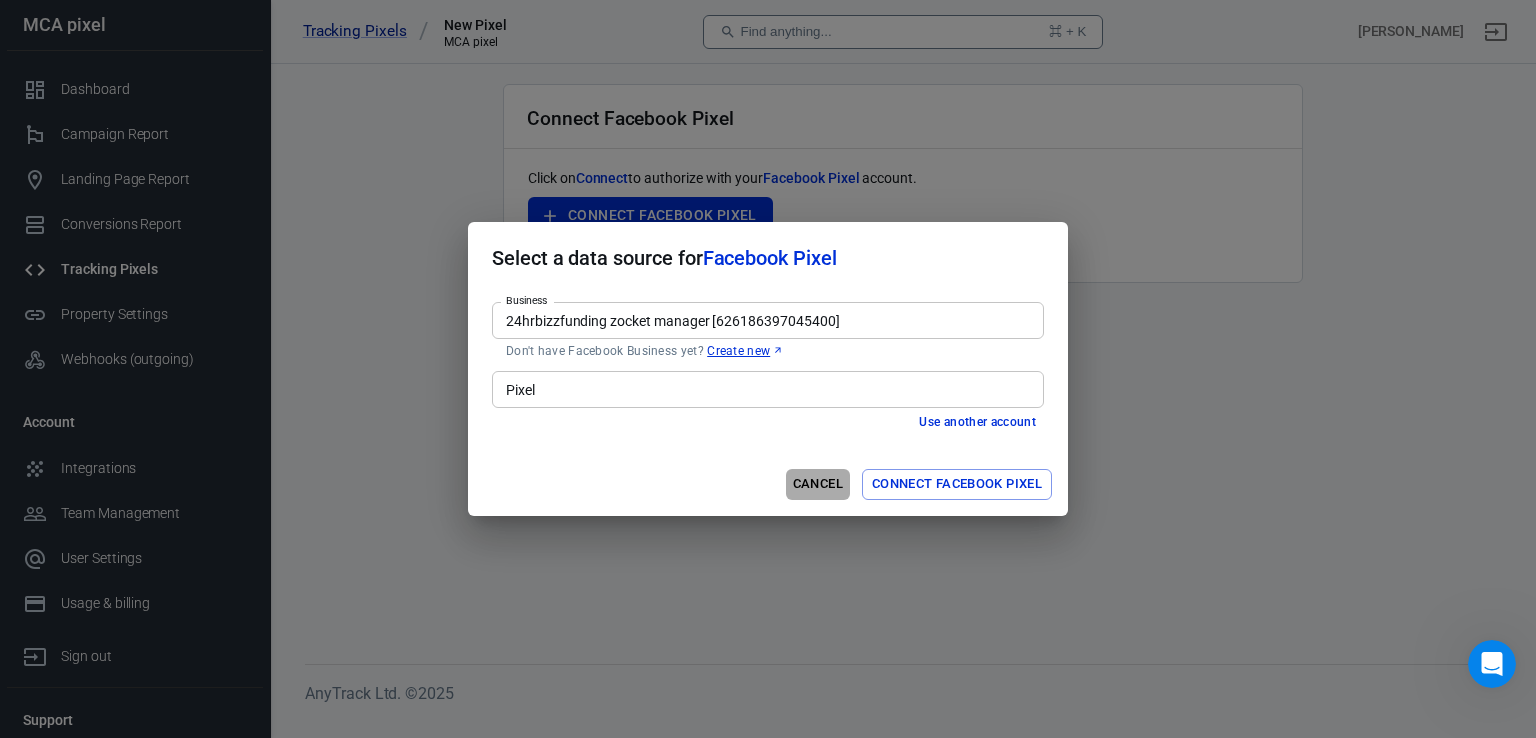 click on "Cancel" at bounding box center (818, 484) 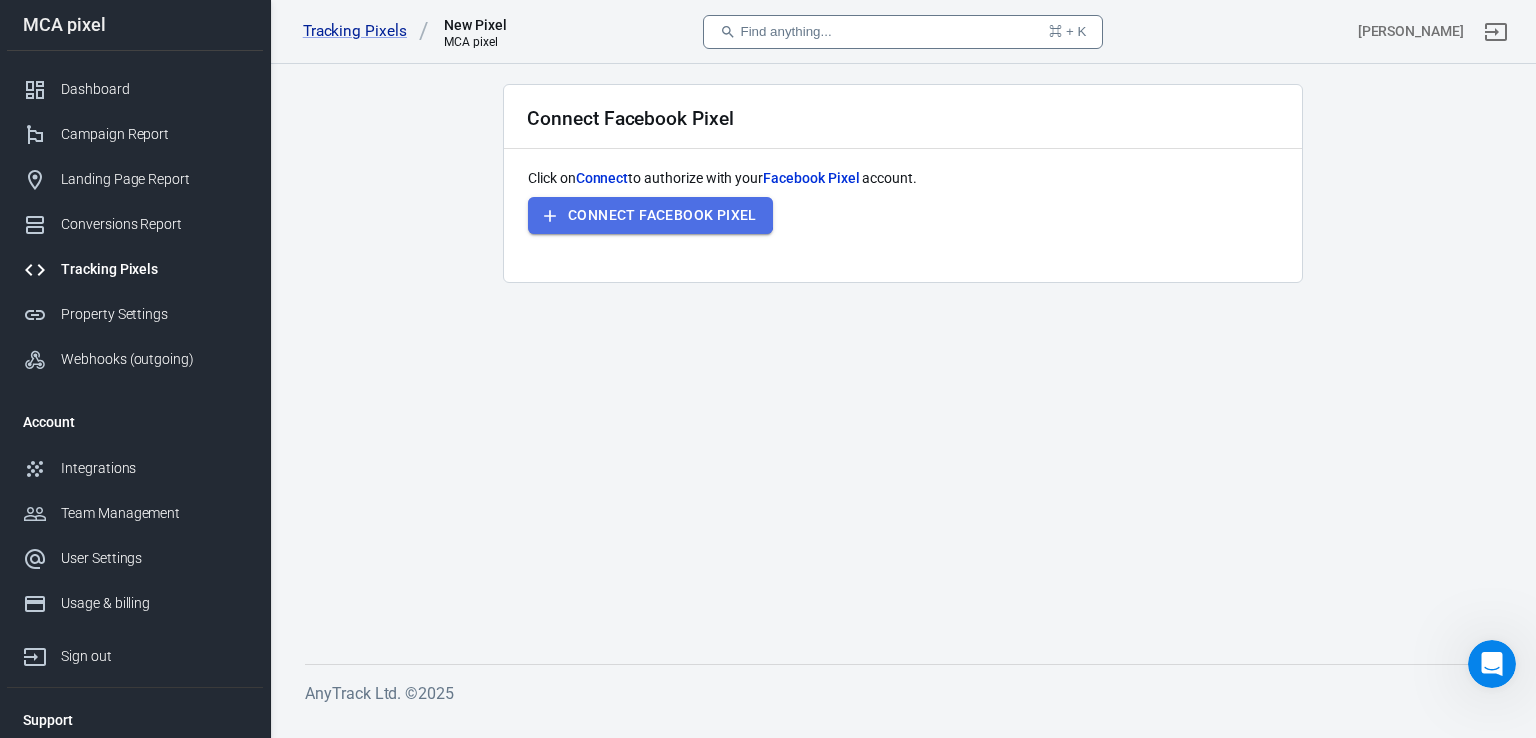 click on "Connect Facebook Pixel" at bounding box center (662, 215) 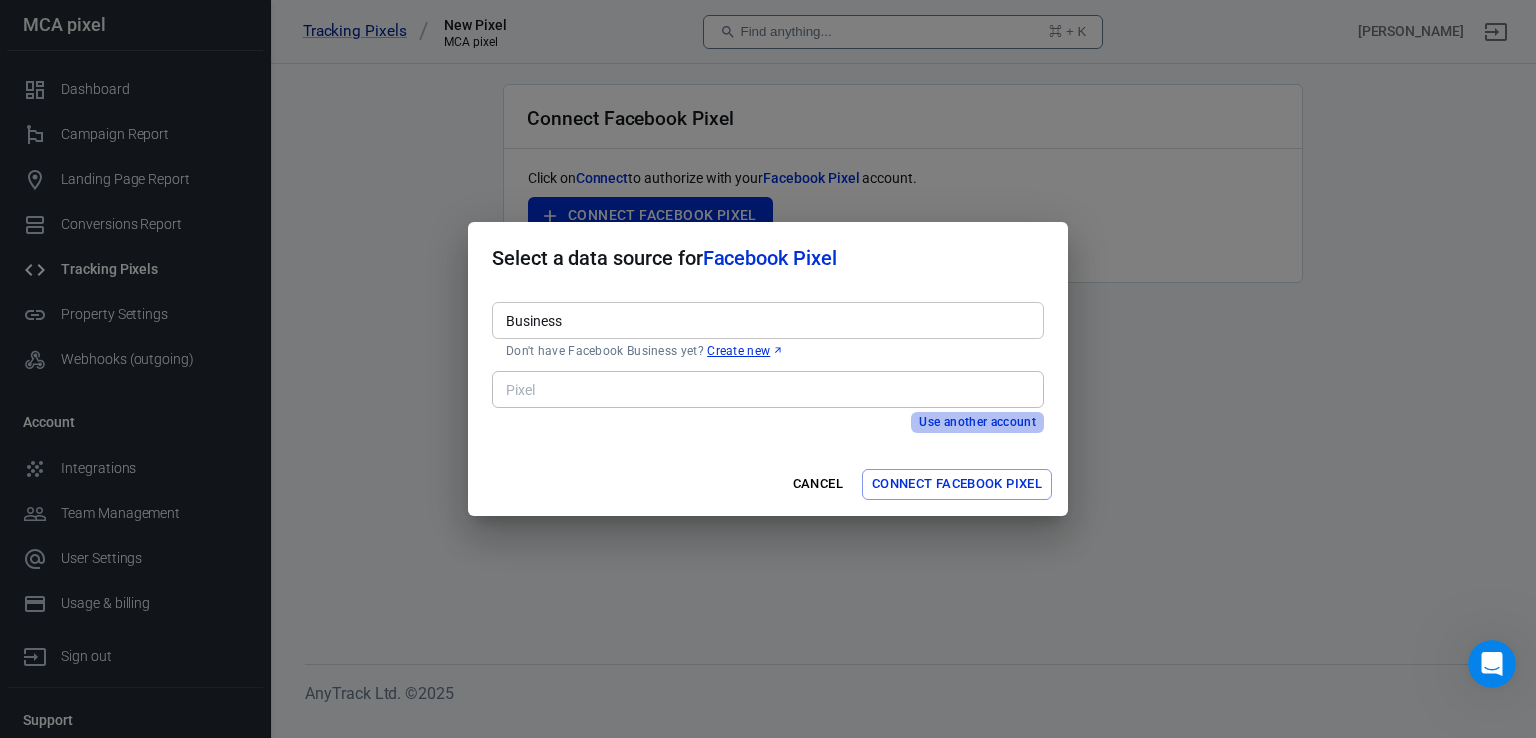 click on "Use another account" at bounding box center (977, 422) 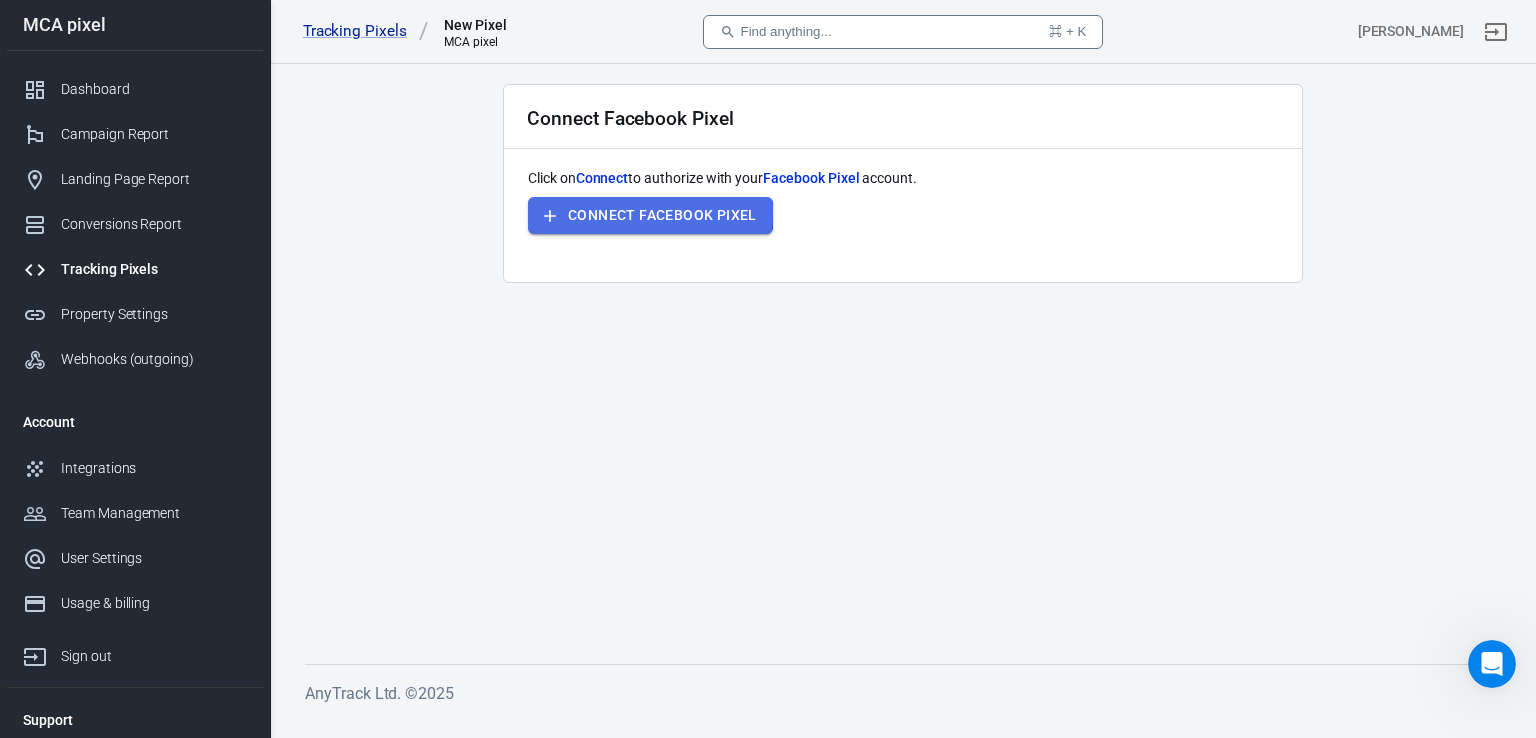 click on "Connect Facebook Pixel" at bounding box center [662, 215] 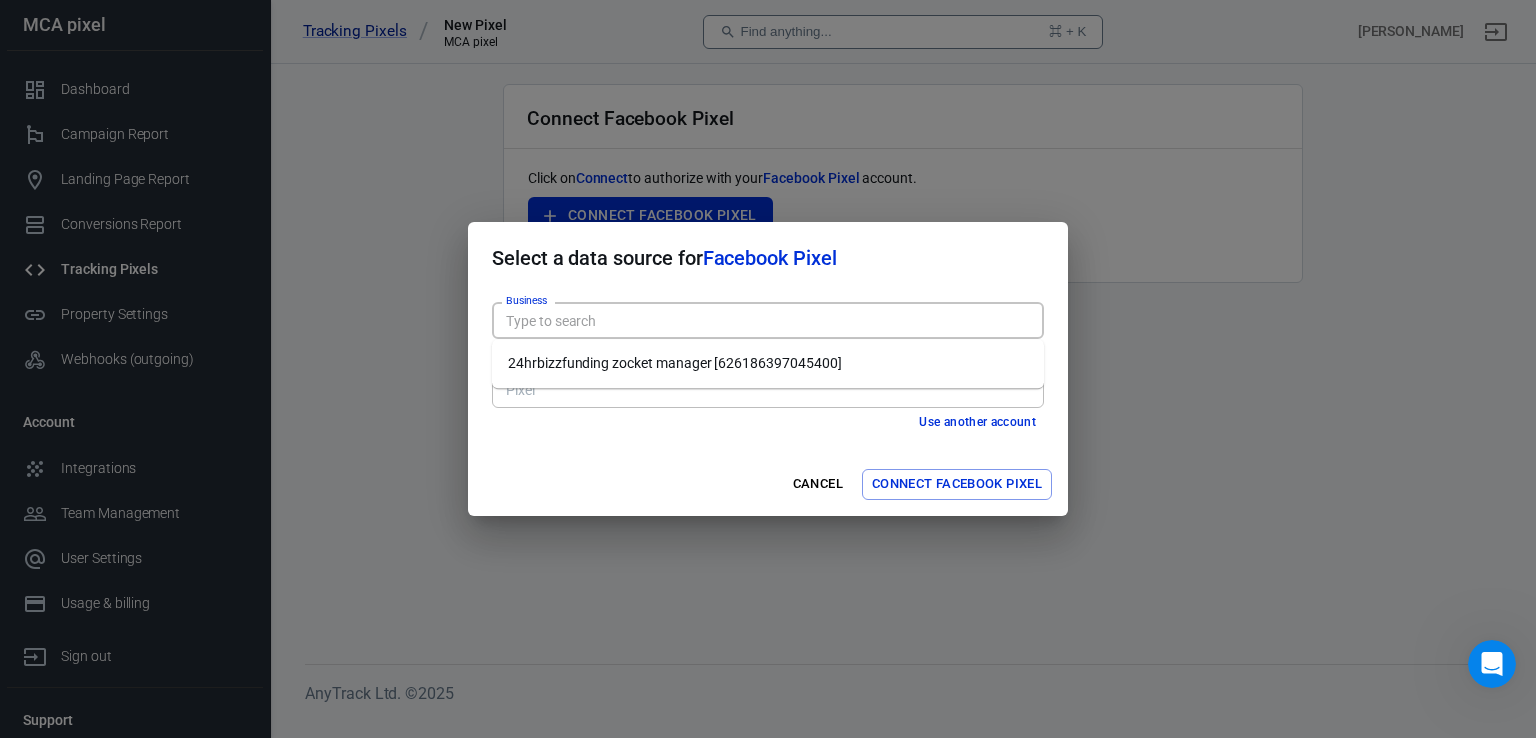 click on "Business" at bounding box center (766, 320) 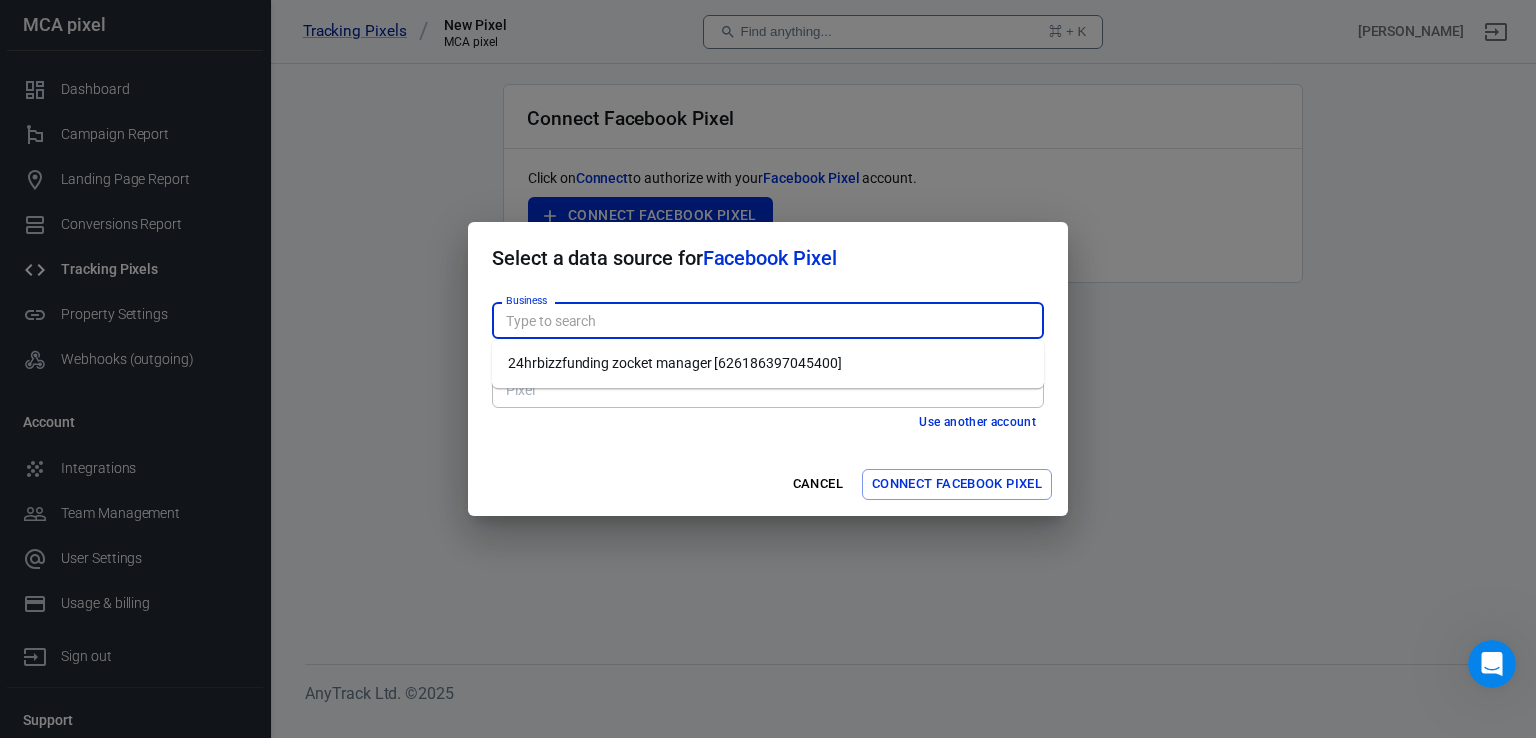 click on "Pixel Pixel" at bounding box center (768, 387) 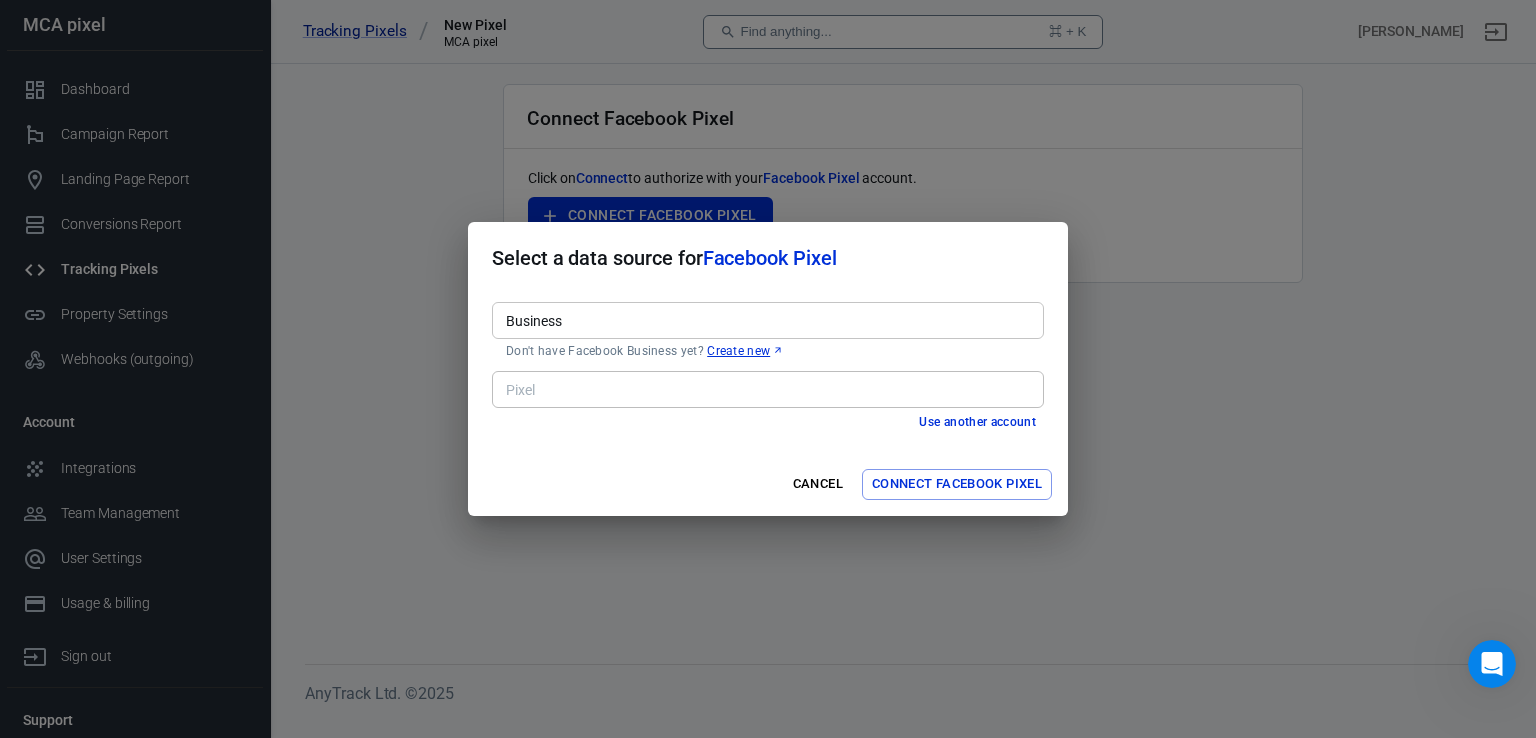 click on "Create new" at bounding box center (745, 351) 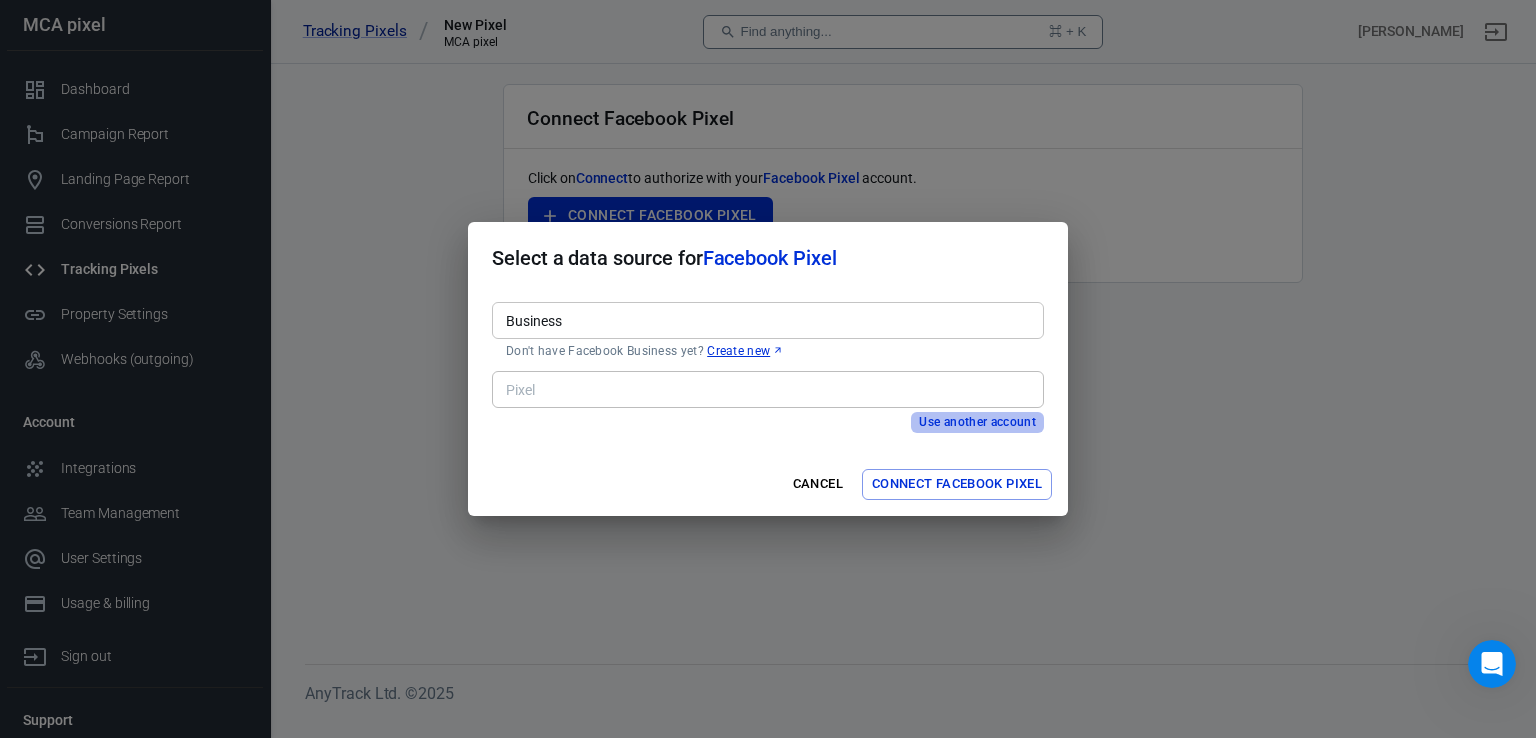 click on "Use another account" at bounding box center [977, 422] 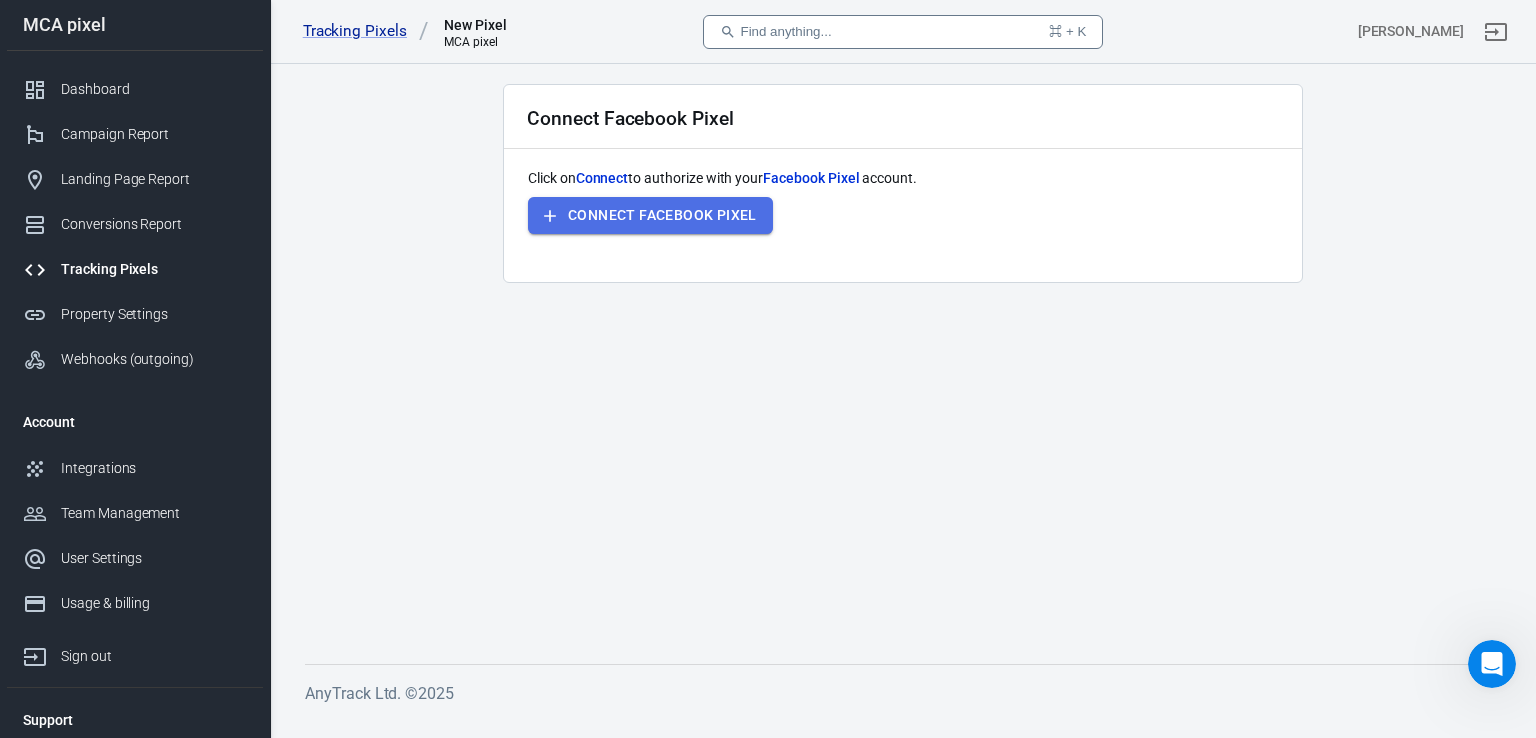 click on "Connect Facebook Pixel" at bounding box center (662, 215) 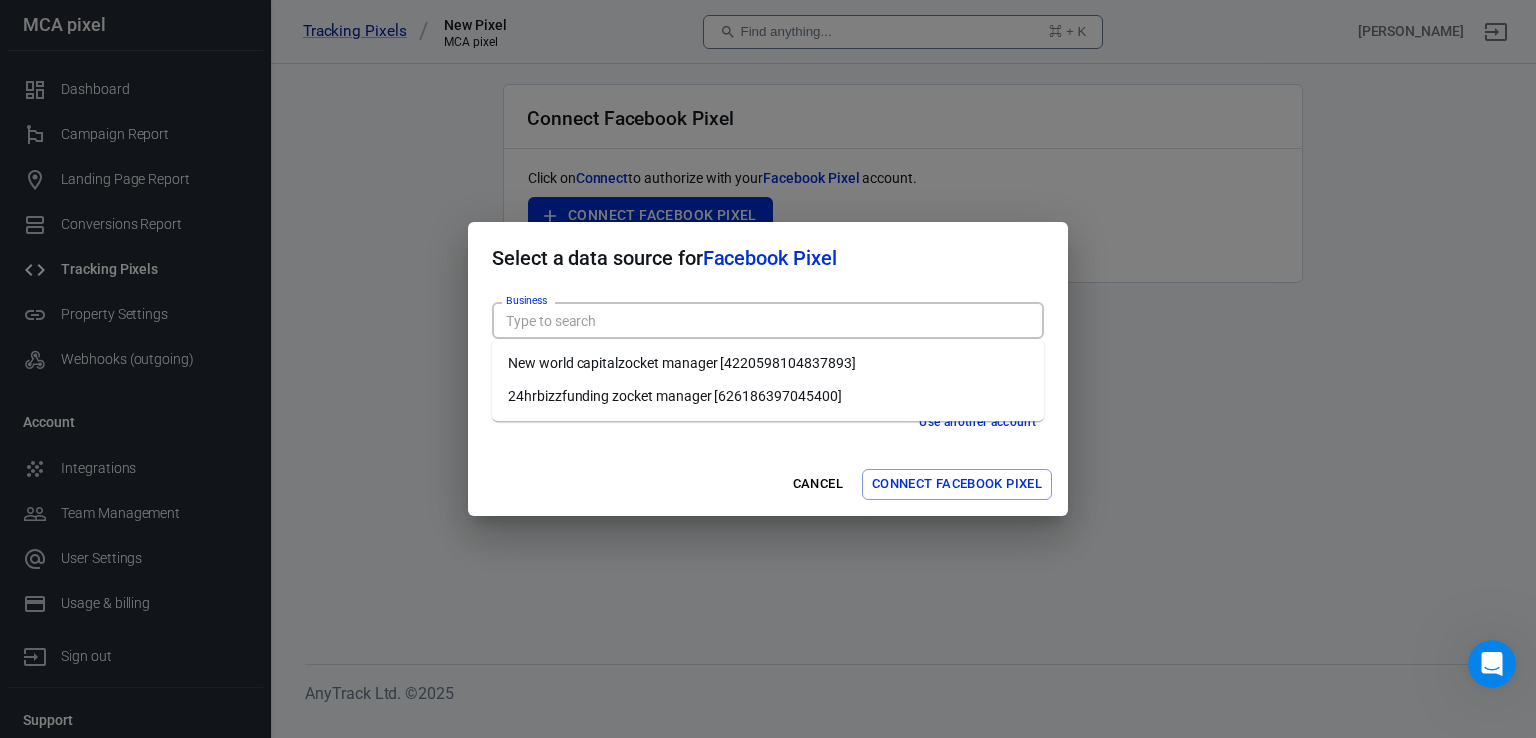 click on "Business" at bounding box center (766, 320) 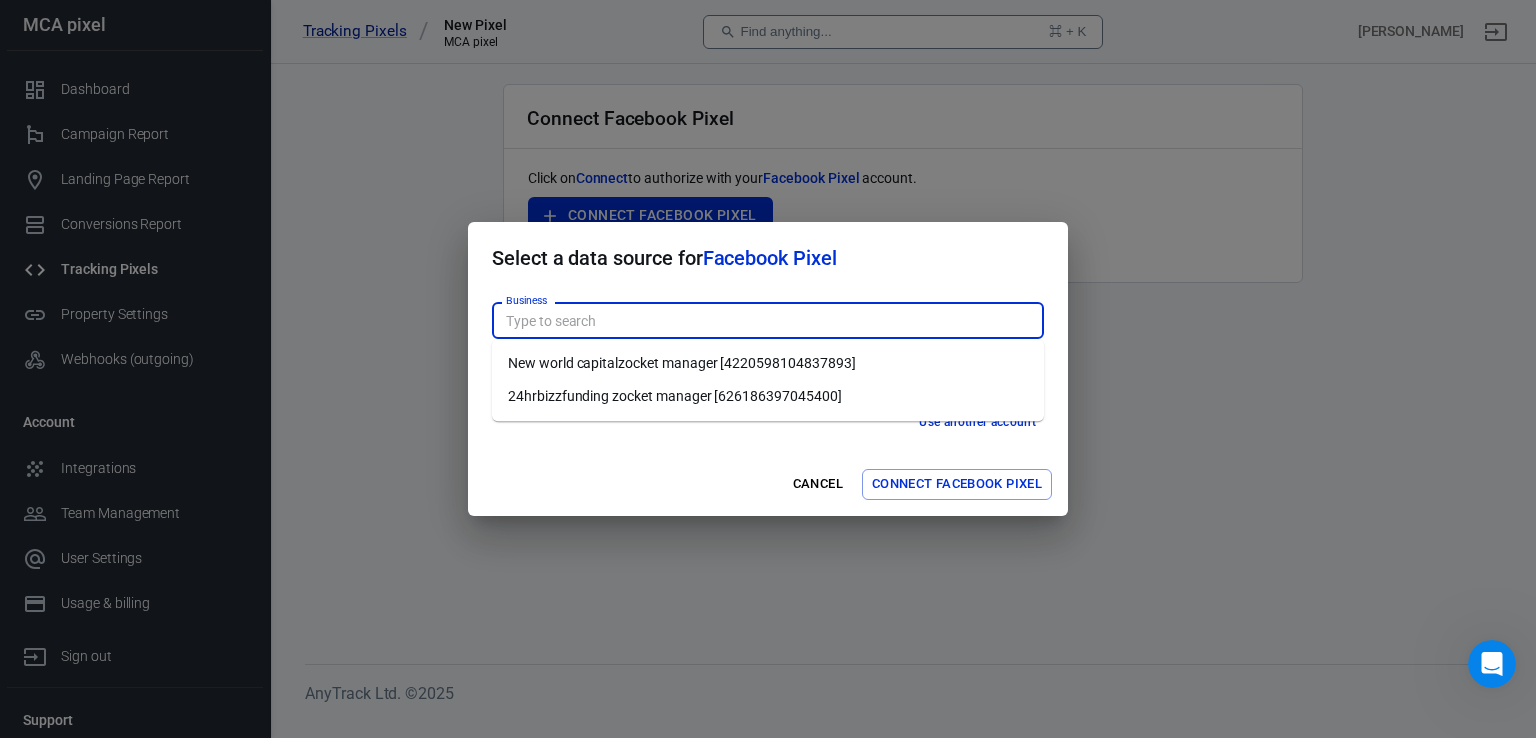click on "New world capitalzocket manager [4220598104837893]" at bounding box center [768, 363] 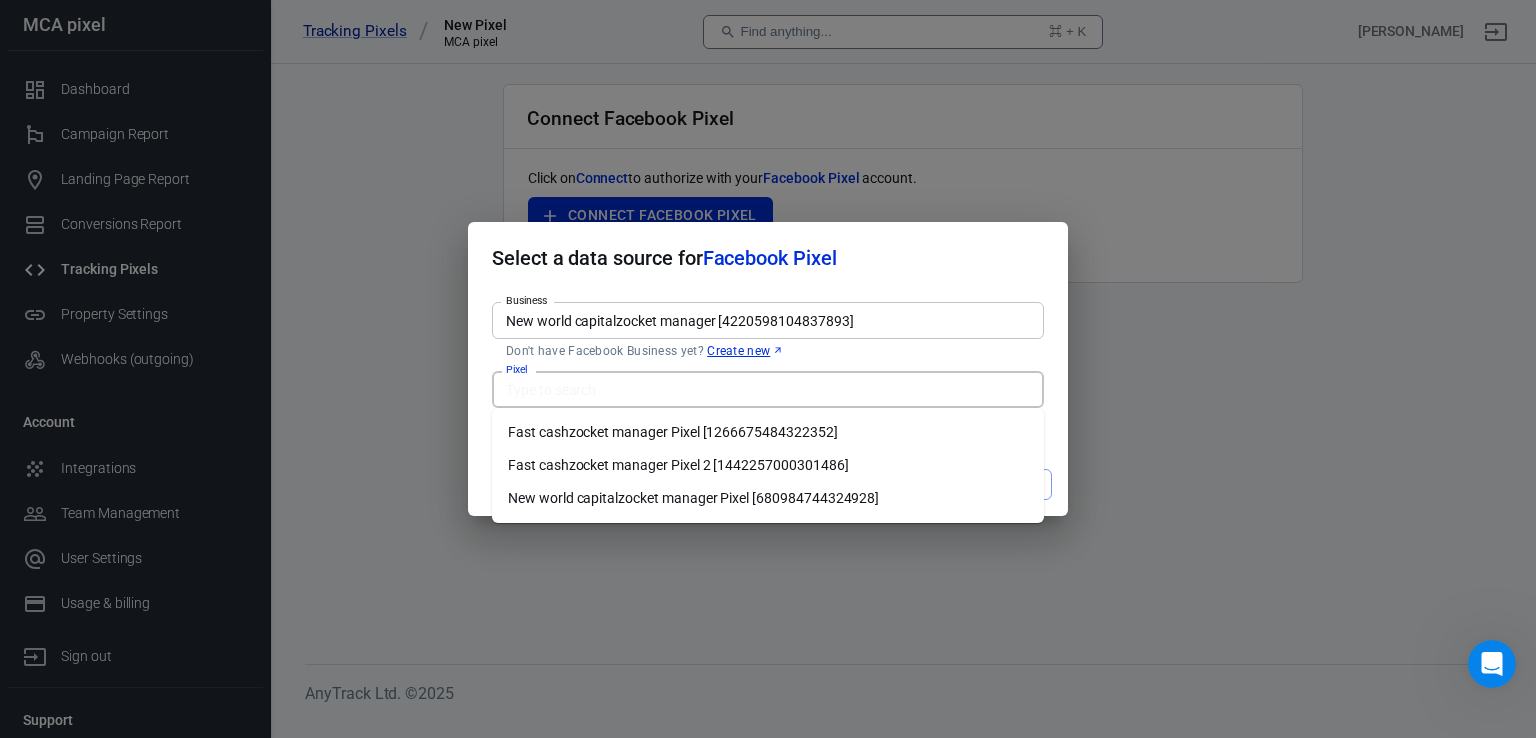 click on "Pixel" at bounding box center (766, 389) 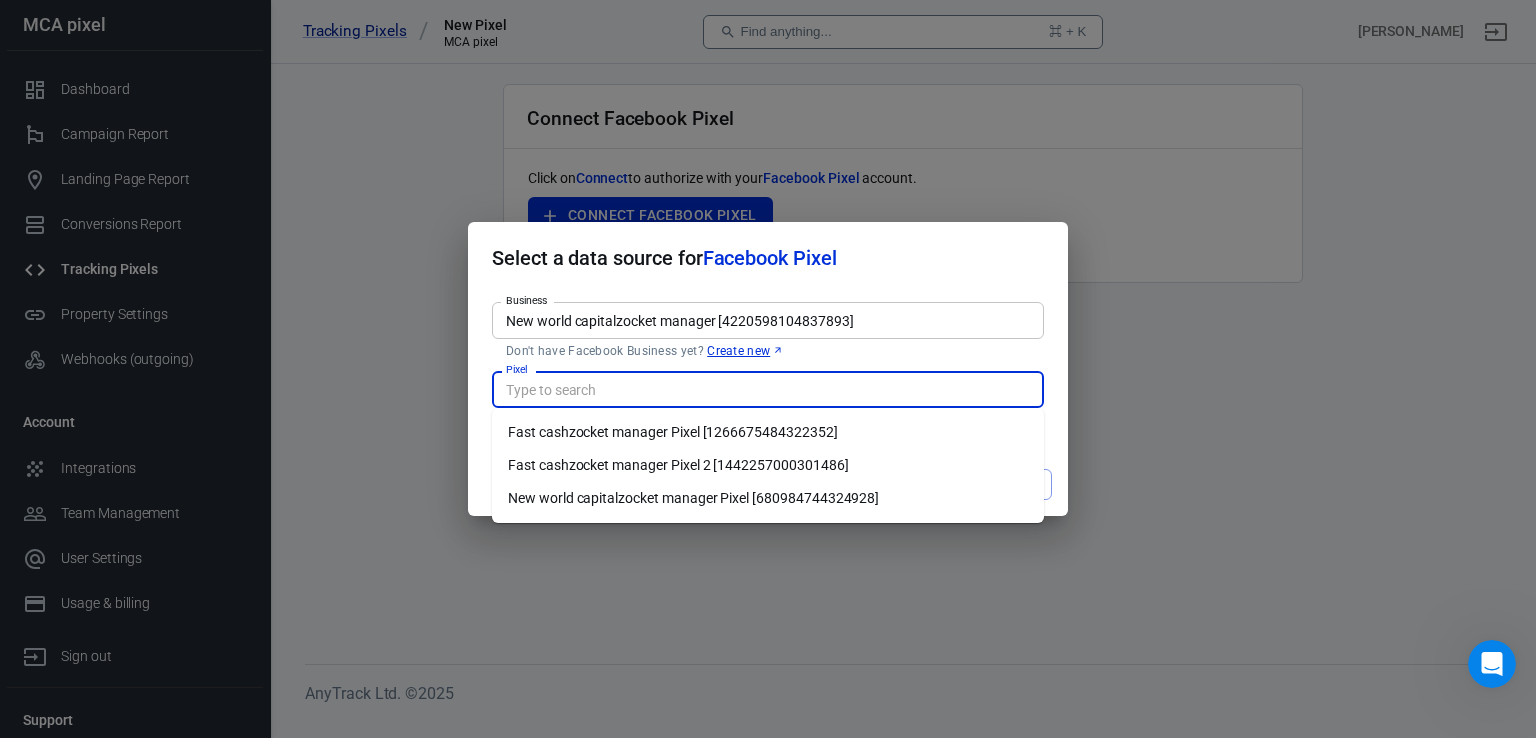 click on "Fast cashzocket manager Pixel [1266675484322352]" at bounding box center (768, 432) 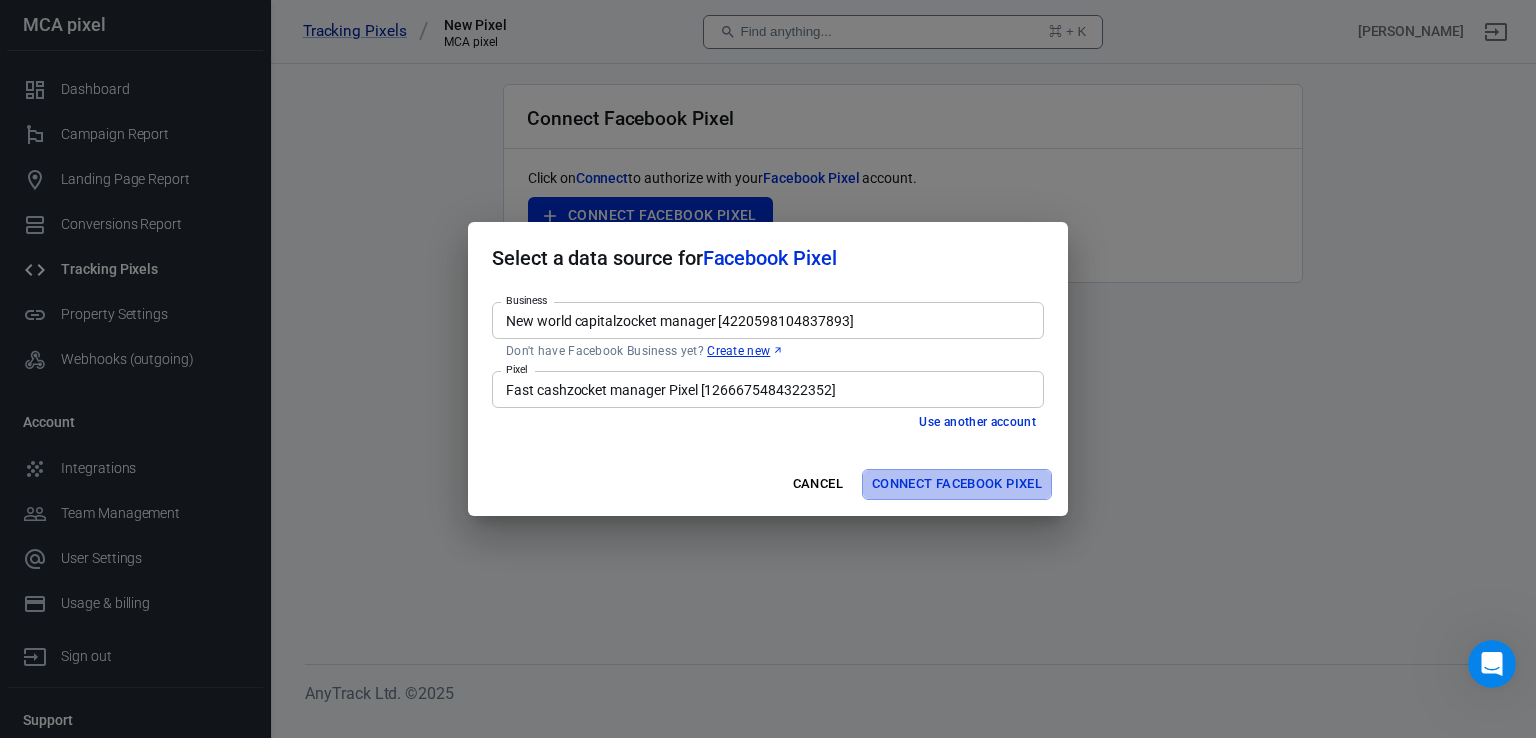 click on "Connect Facebook Pixel" at bounding box center [957, 484] 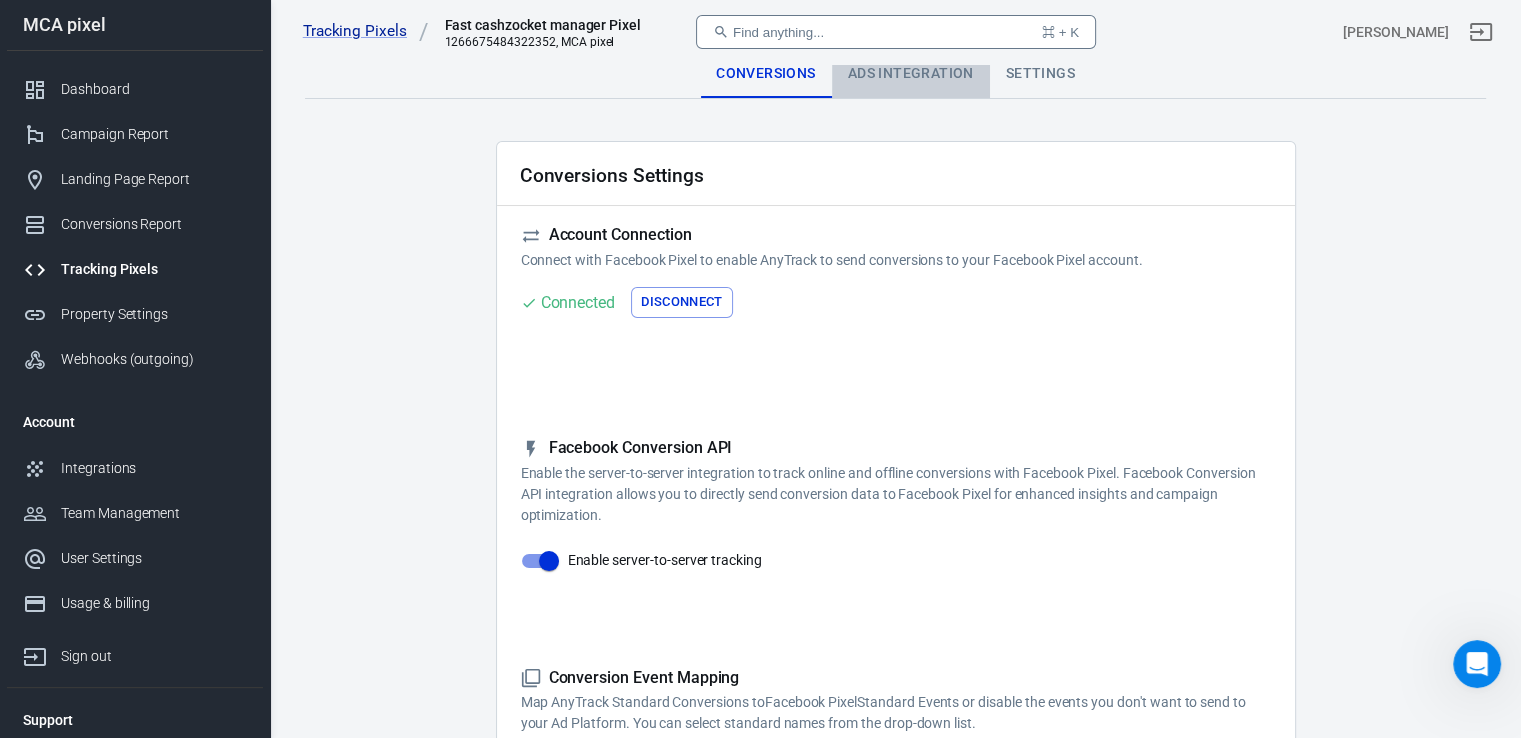 click on "Ads Integration" at bounding box center (911, 74) 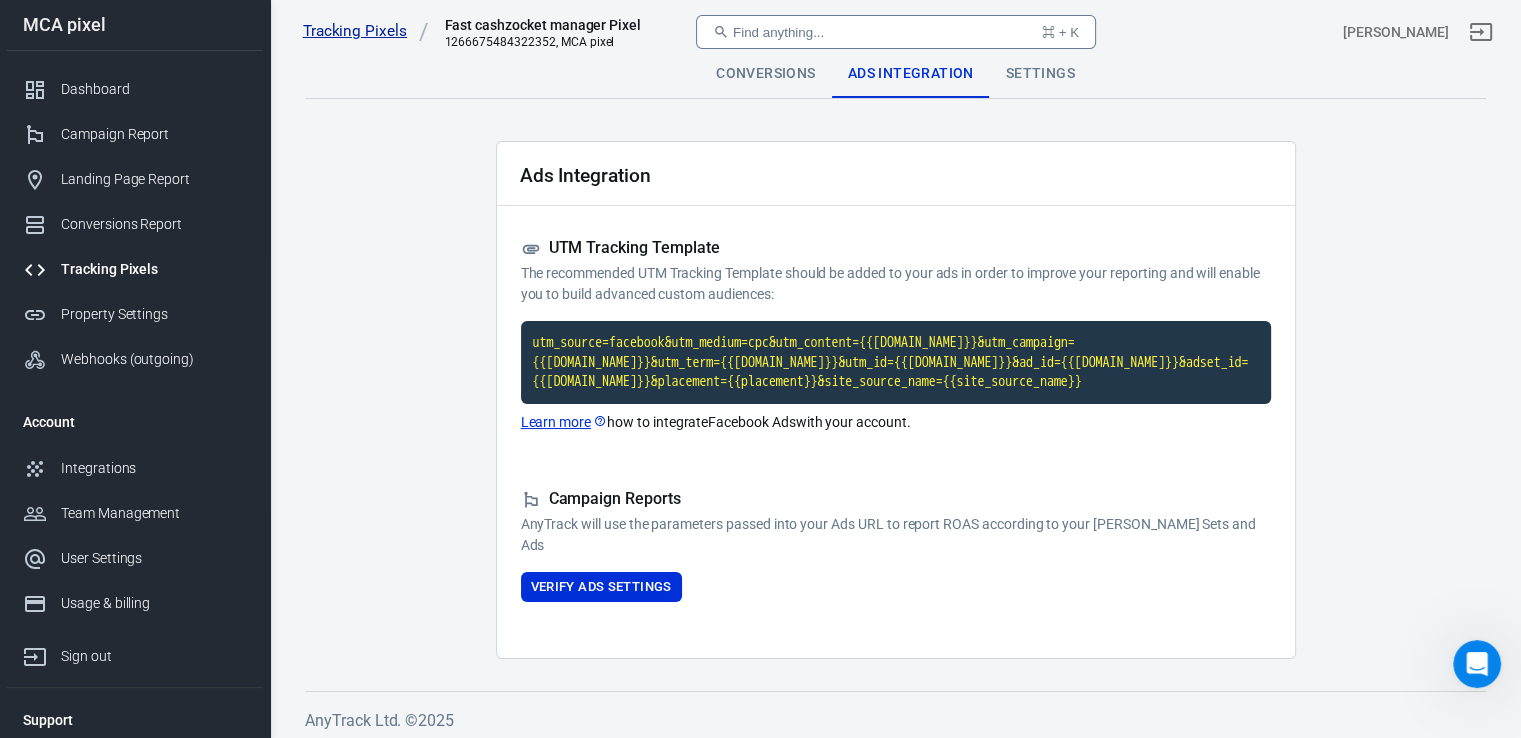 click on "Tracking Pixels" at bounding box center (366, 31) 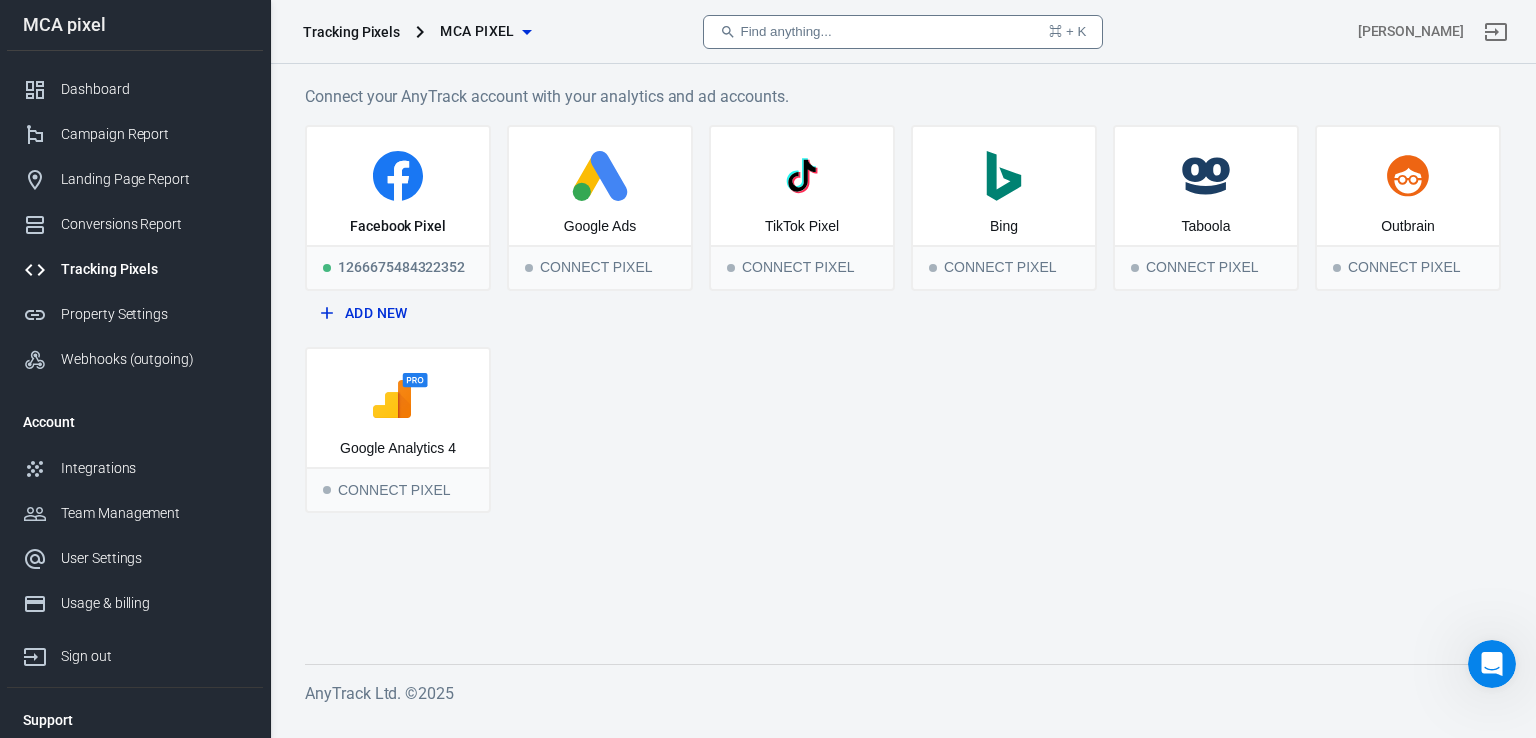 click on "Facebook Pixel 1266675484322352 Add New Google Ads Connect Pixel TikTok Pixel Connect Pixel .st0{fill:#008272;} Bing Connect Pixel Taboola Connect Pixel Outbrain Connect Pixel Google Analytics 4 Connect Pixel" at bounding box center [903, 319] 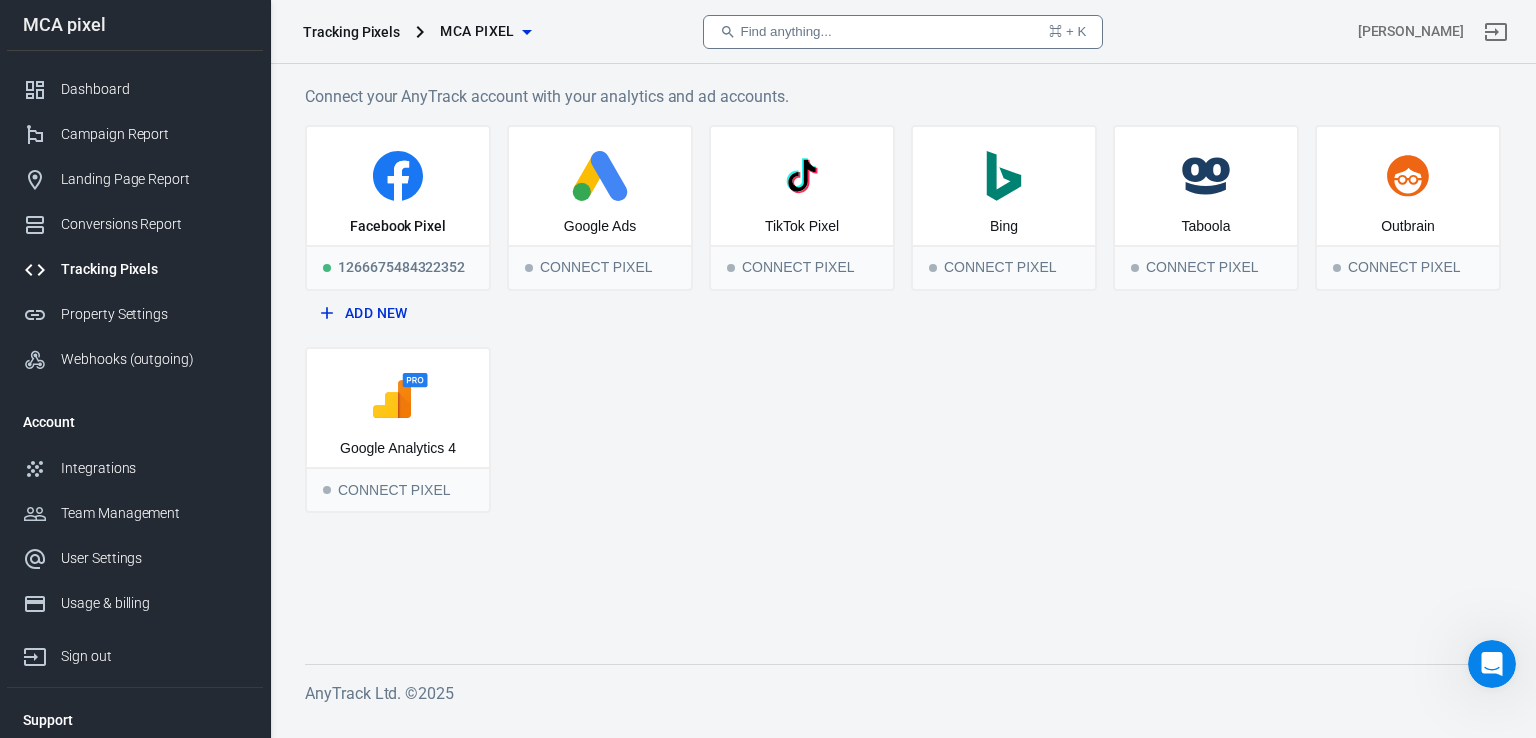 click on "Connect your AnyTrack account with your analytics and ad accounts. Facebook Pixel 1266675484322352 Add New Google Ads Connect Pixel TikTok Pixel Connect Pixel .st0{fill:#008272;} Bing Connect Pixel Taboola Connect Pixel Outbrain Connect Pixel Google Analytics 4 Connect Pixel" at bounding box center [903, 358] 